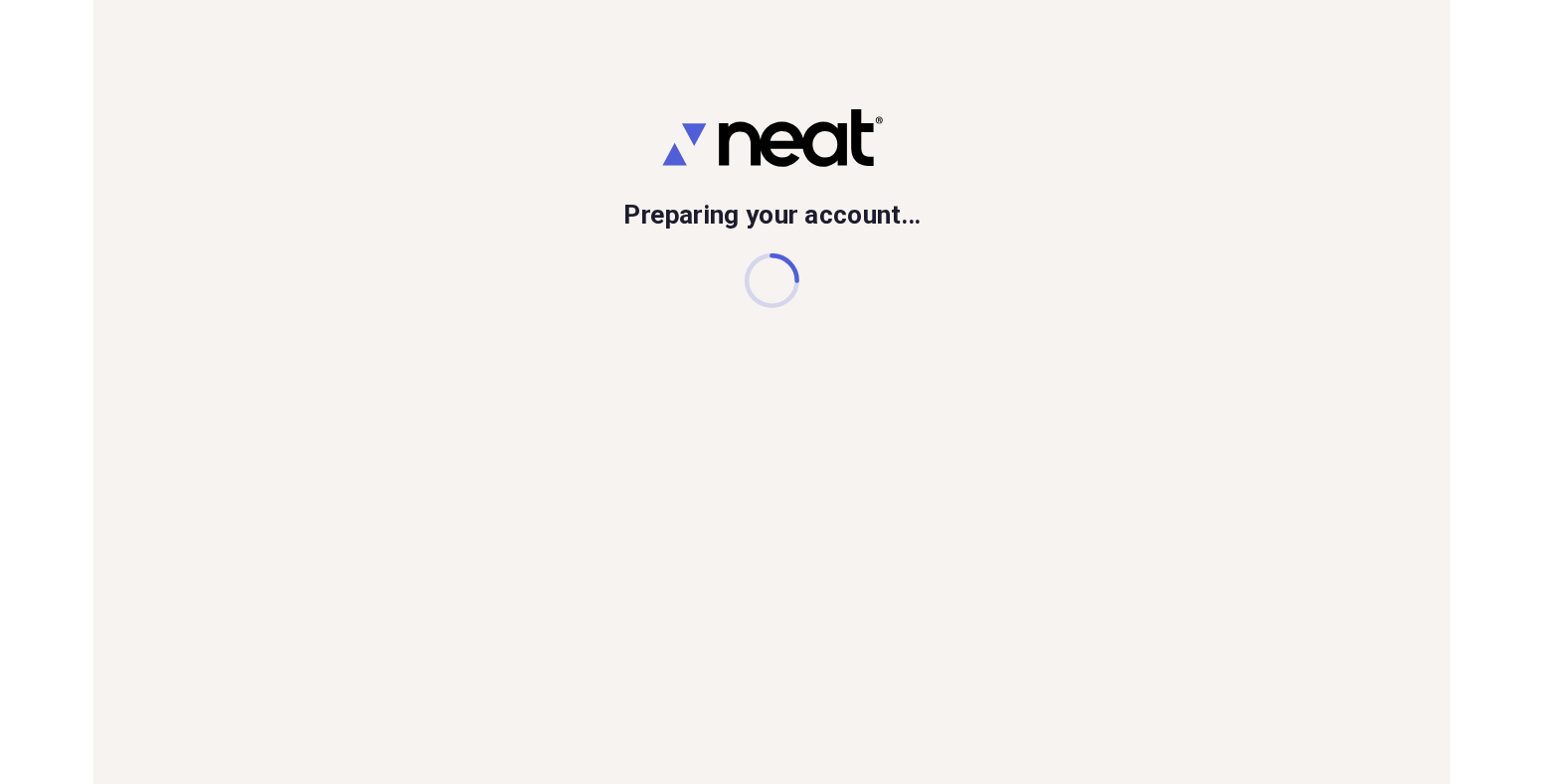 scroll, scrollTop: 0, scrollLeft: 0, axis: both 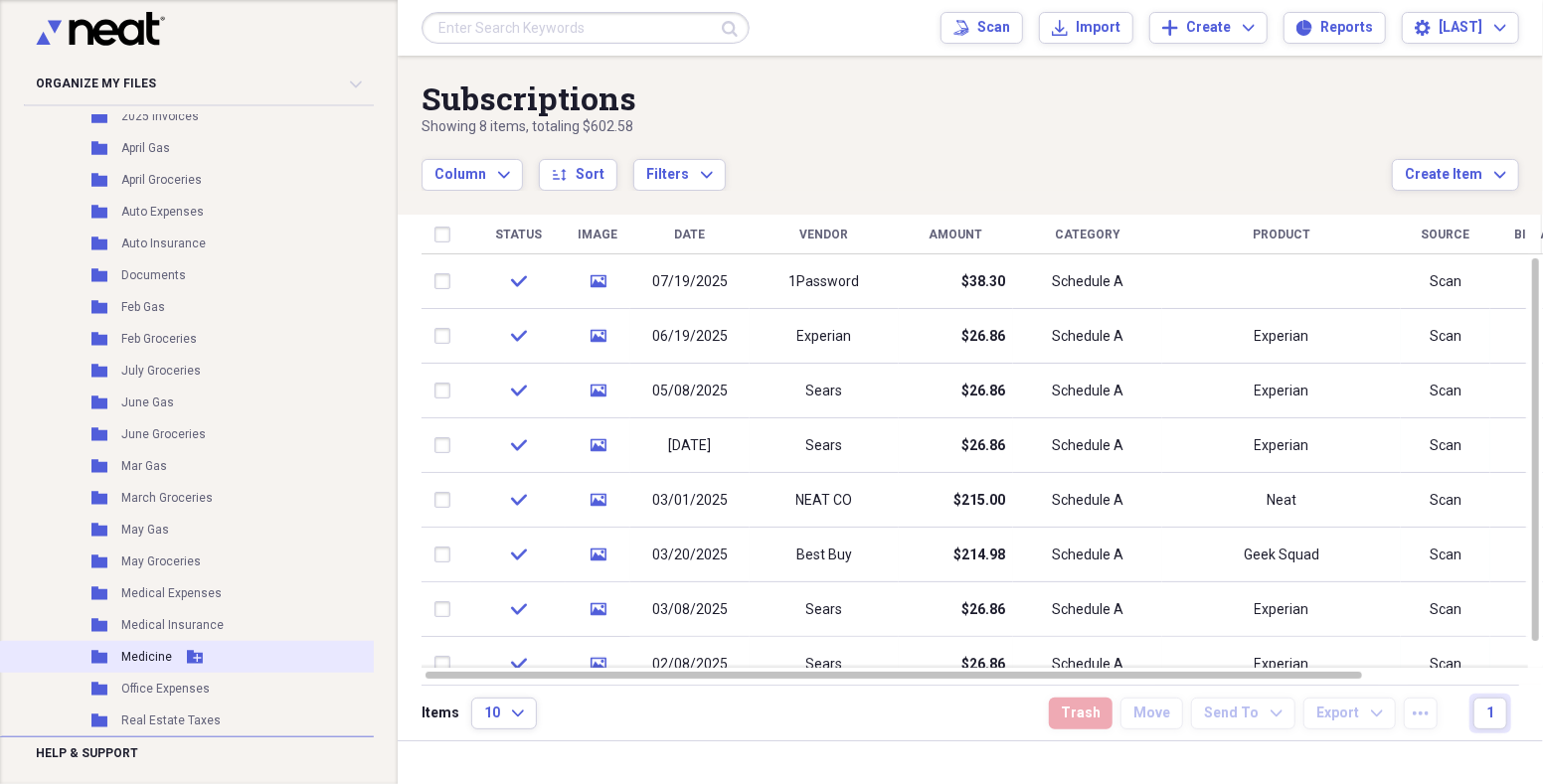 click on "Medicine" at bounding box center (146, 657) 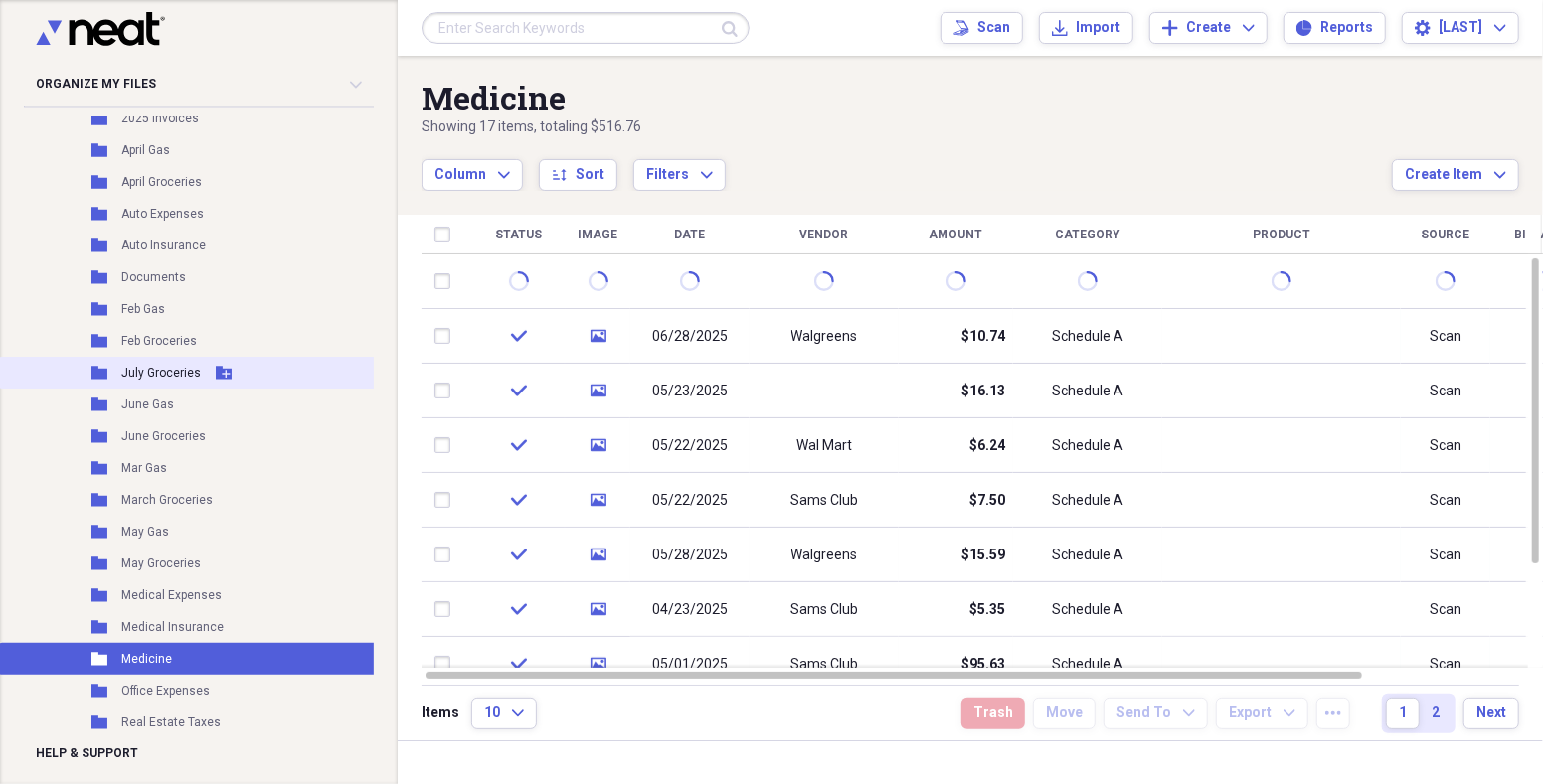click on "July Groceries" at bounding box center [161, 373] 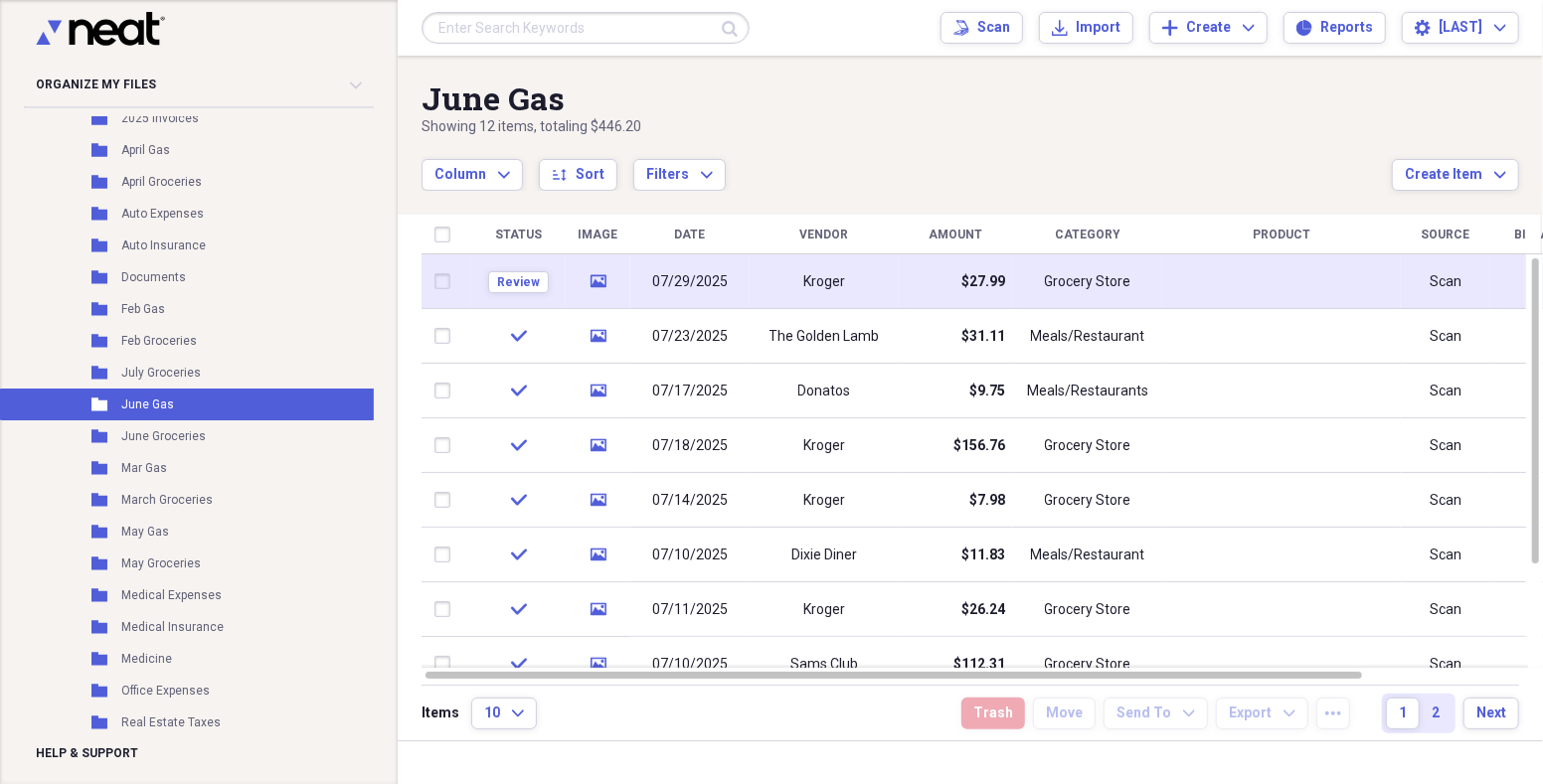 click on "07/29/2025" at bounding box center [690, 282] 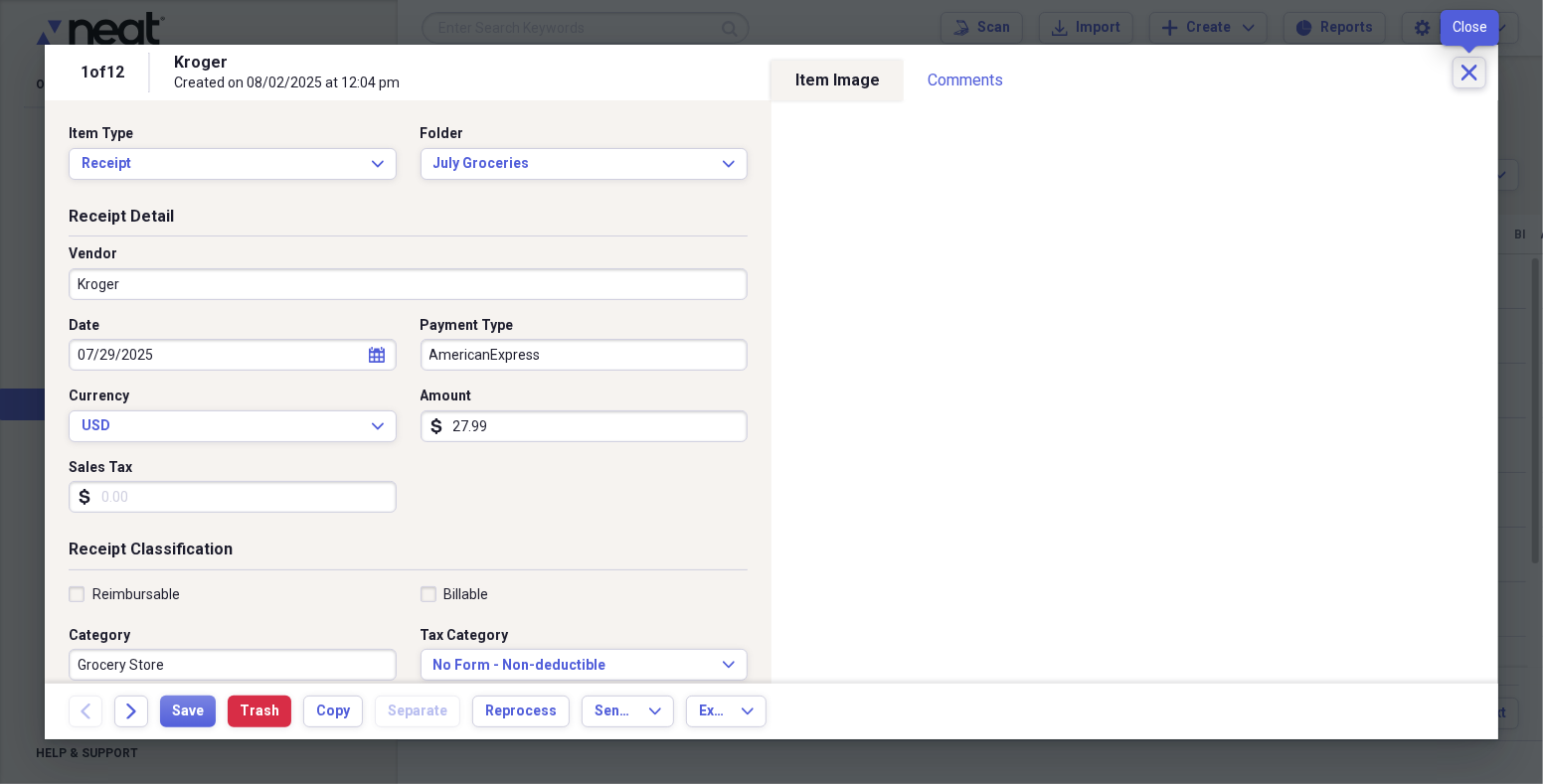 click on "Close" 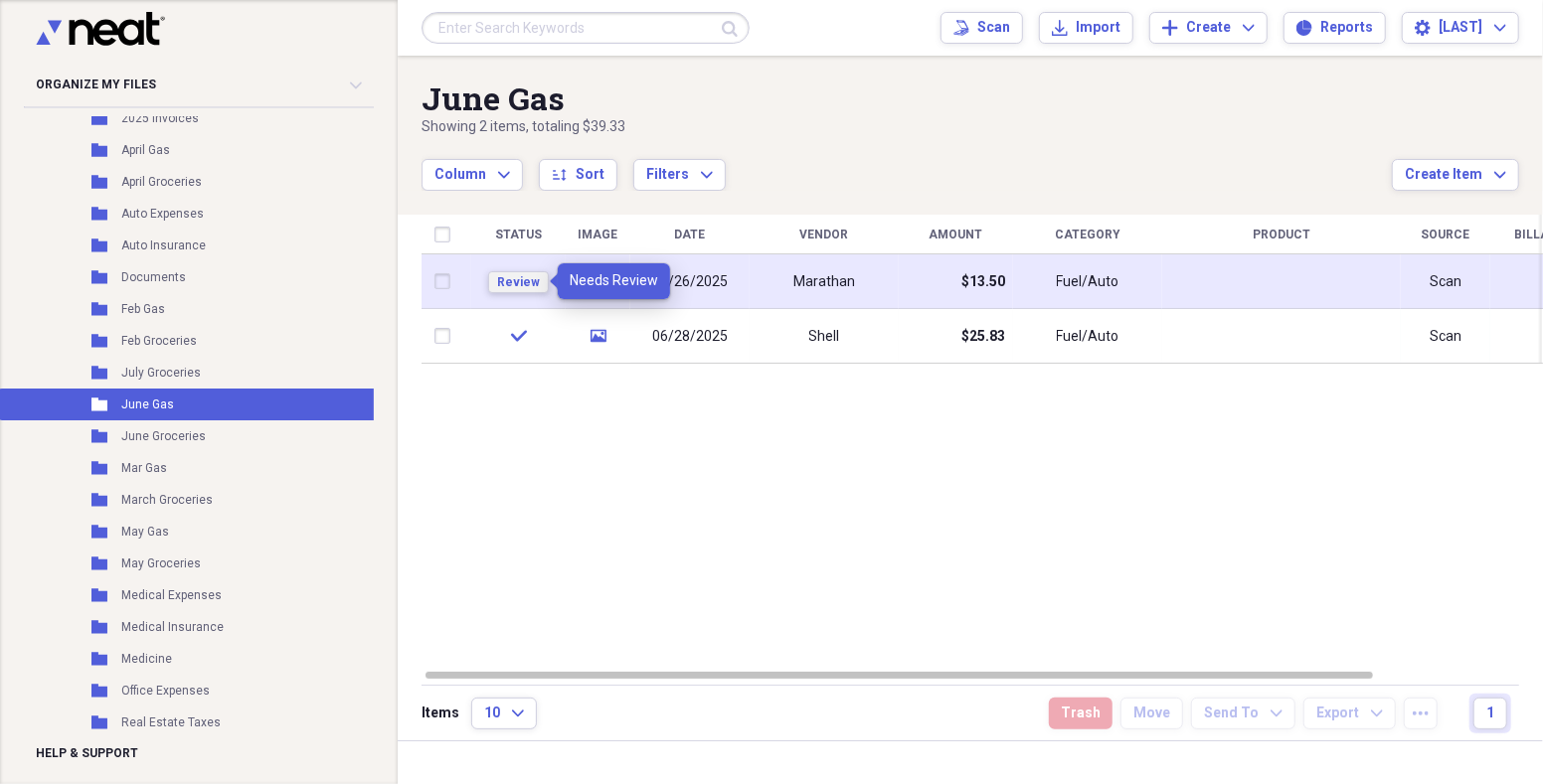 click on "Review" at bounding box center [518, 282] 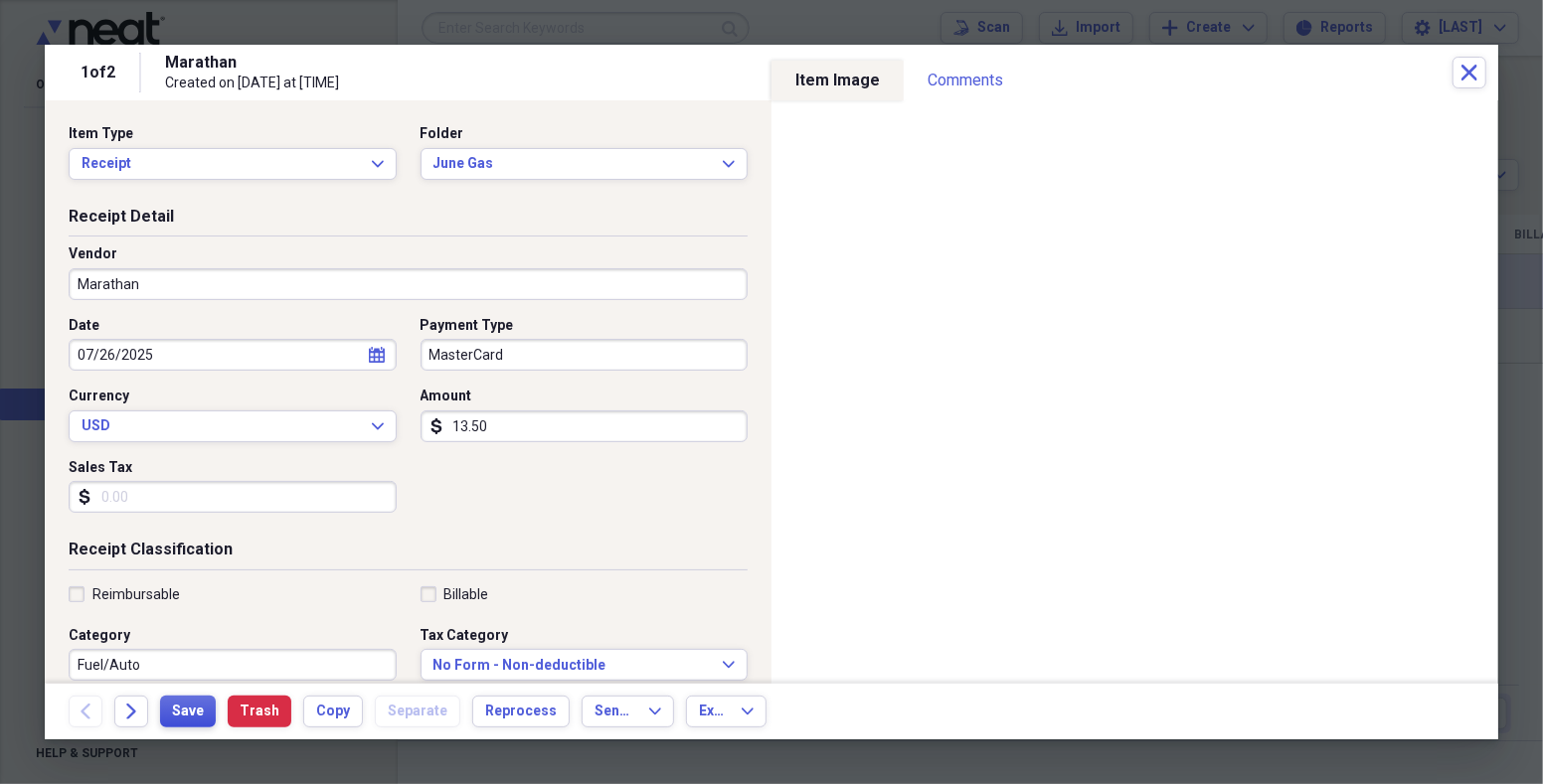 click on "Save" at bounding box center (188, 711) 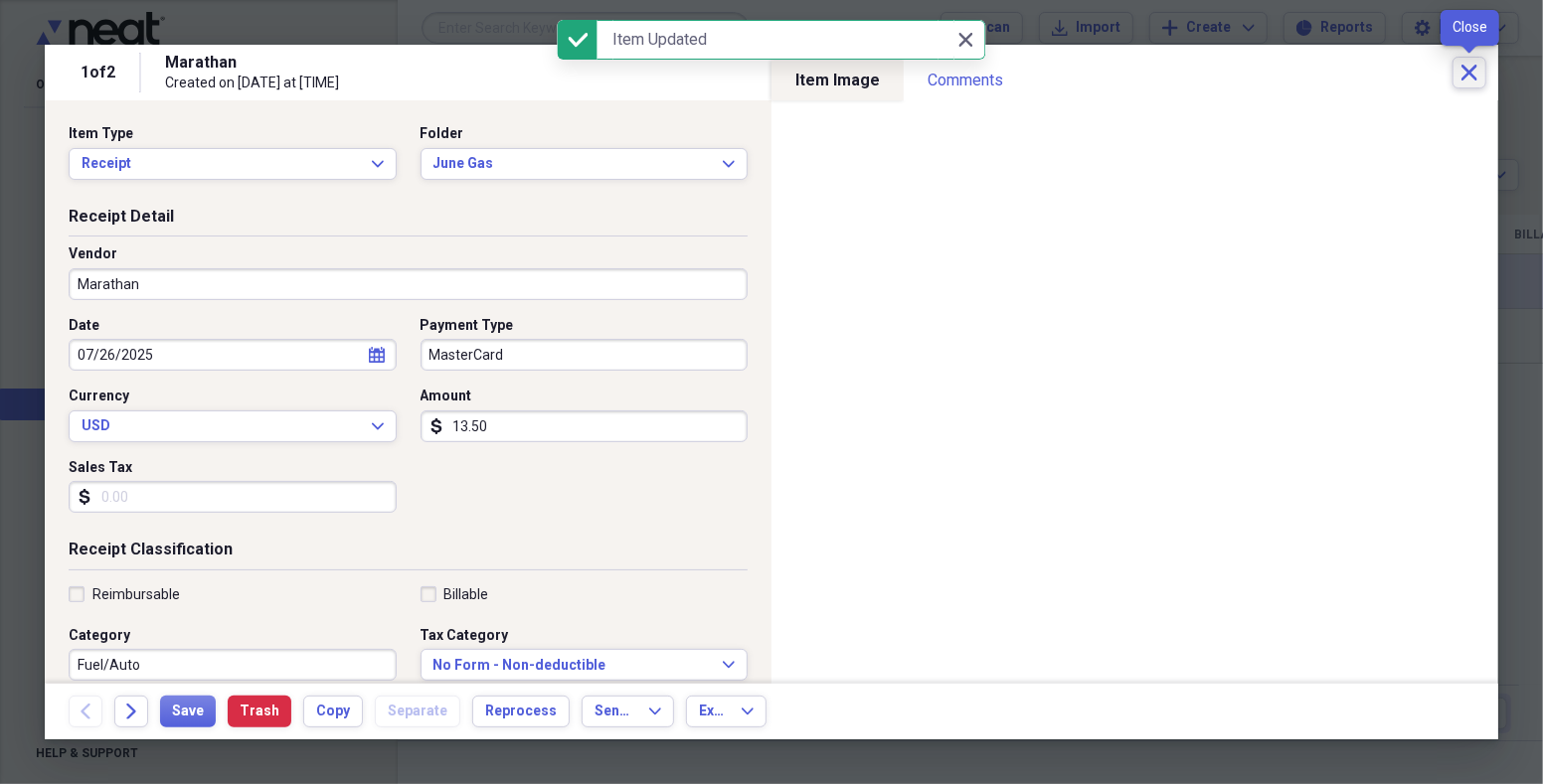 click on "Close" 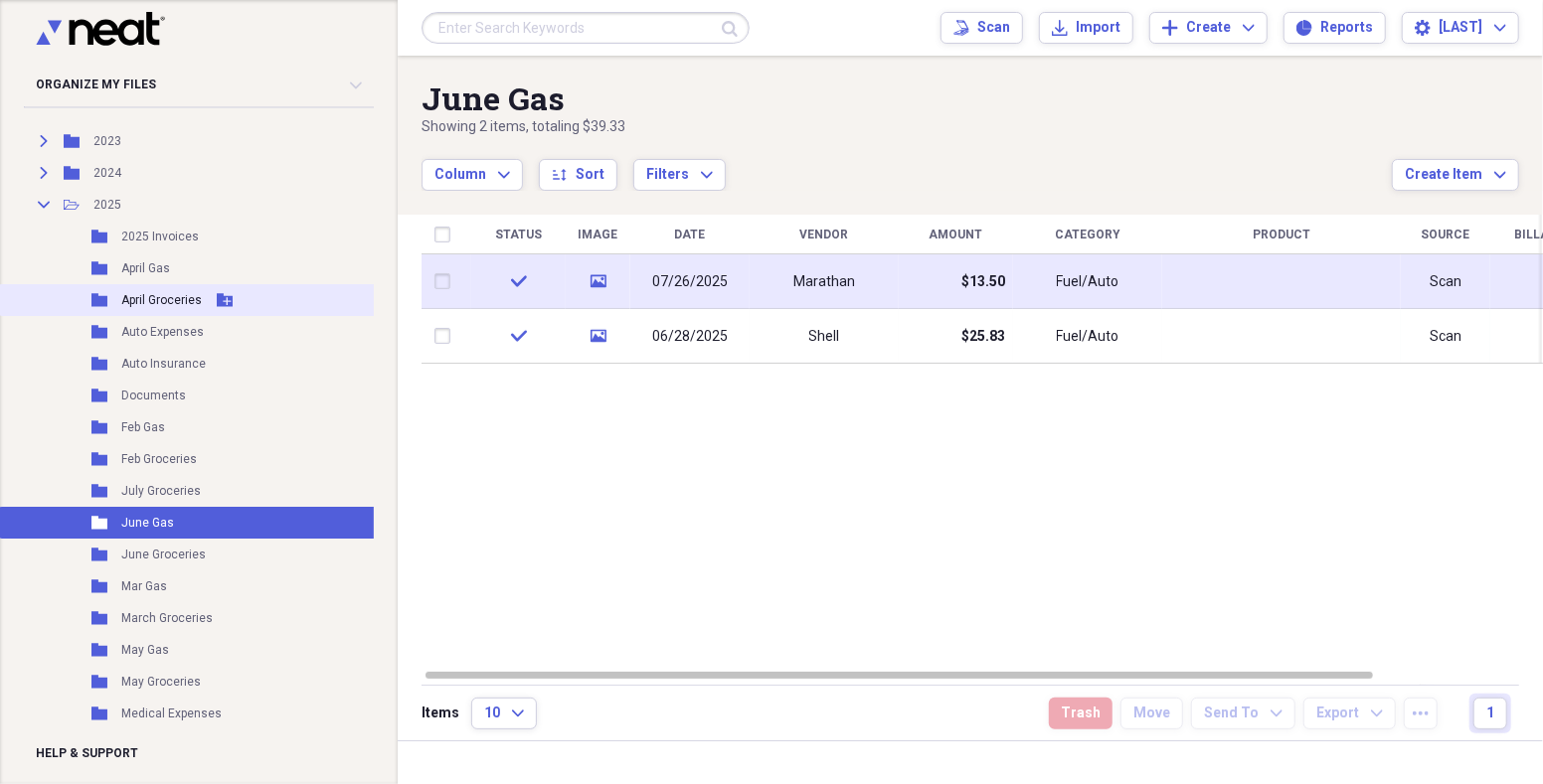 scroll, scrollTop: 494, scrollLeft: 0, axis: vertical 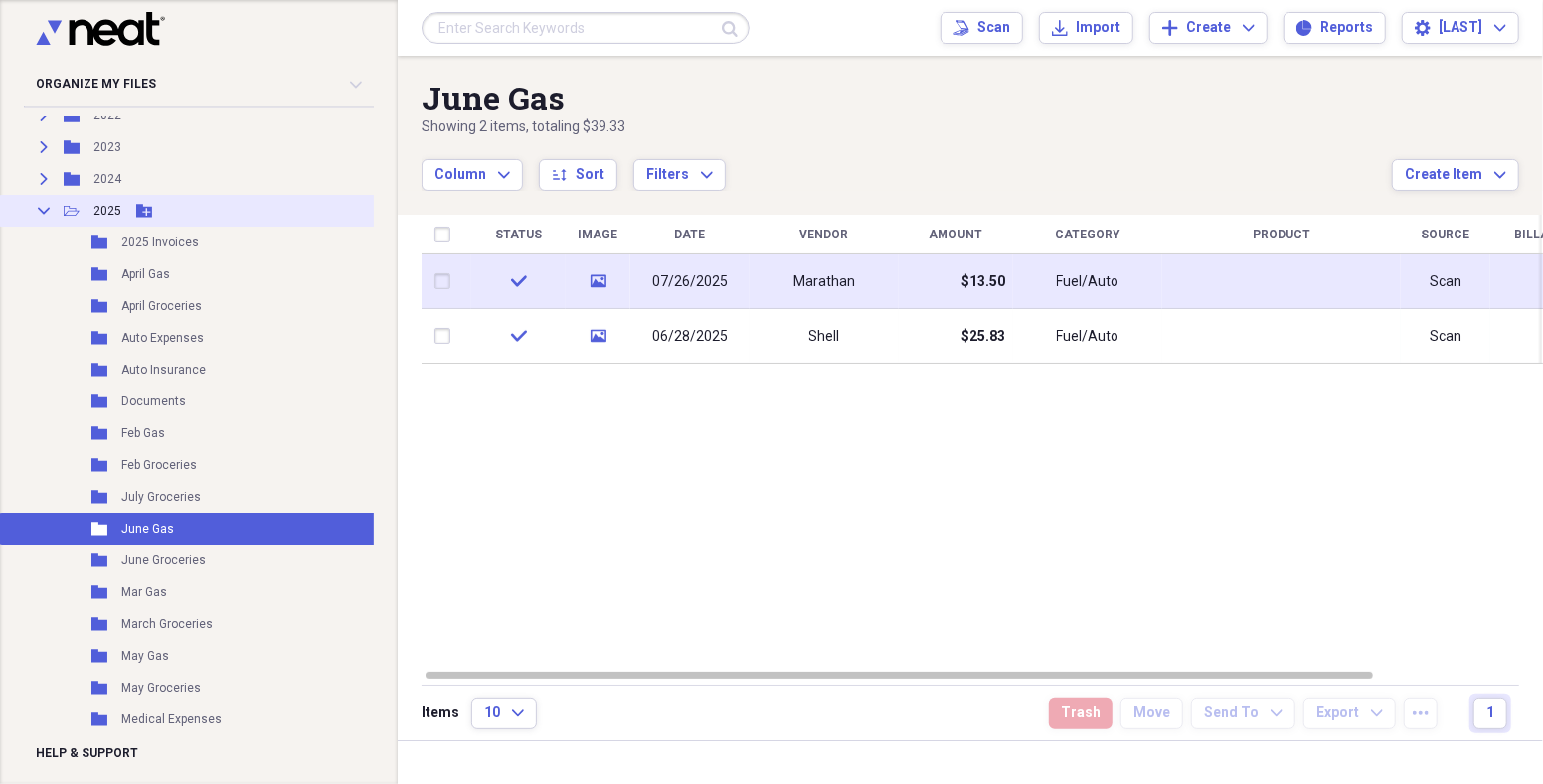 click 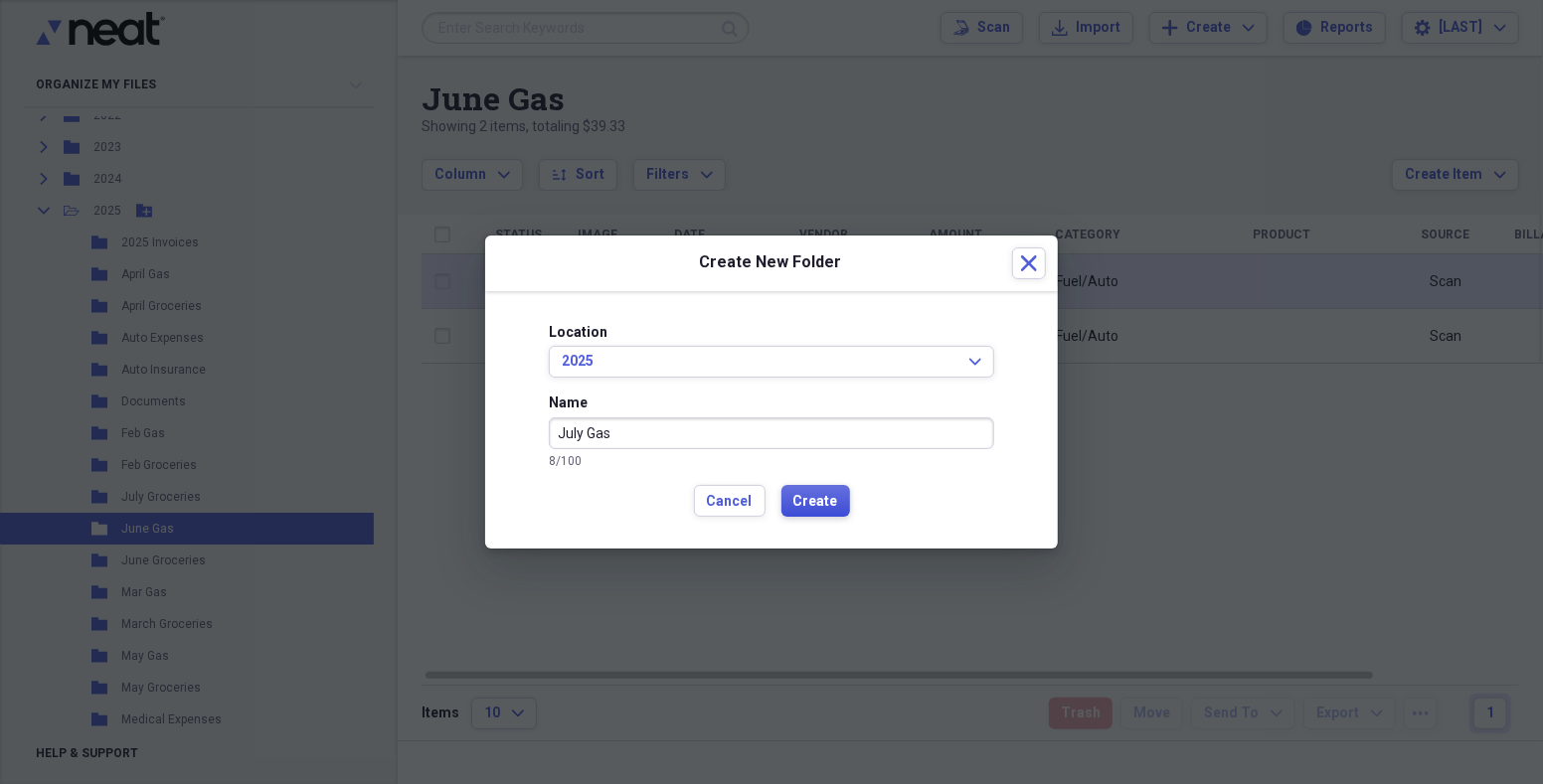 type on "July Gas" 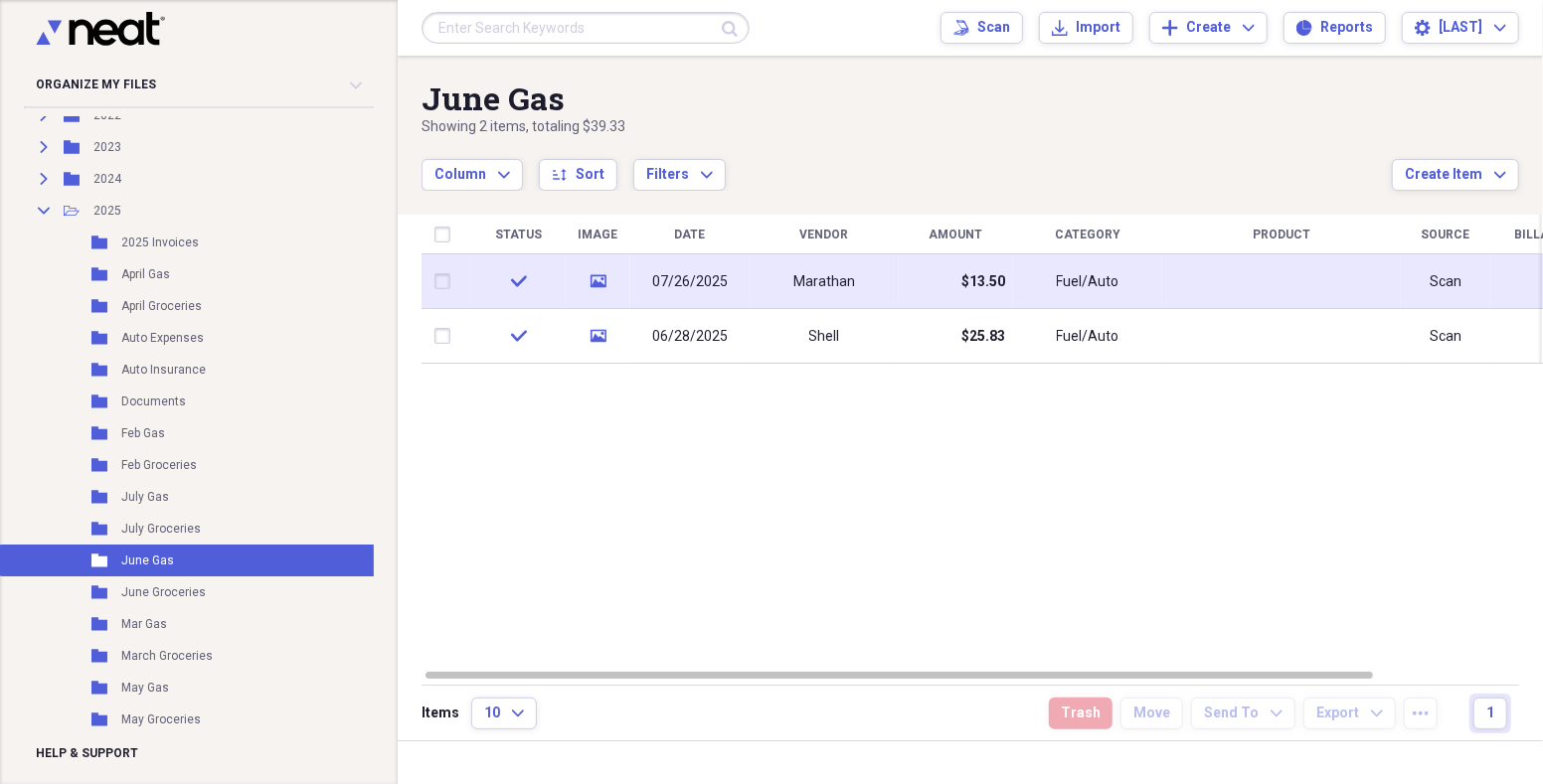 click on "Marathan" at bounding box center (824, 282) 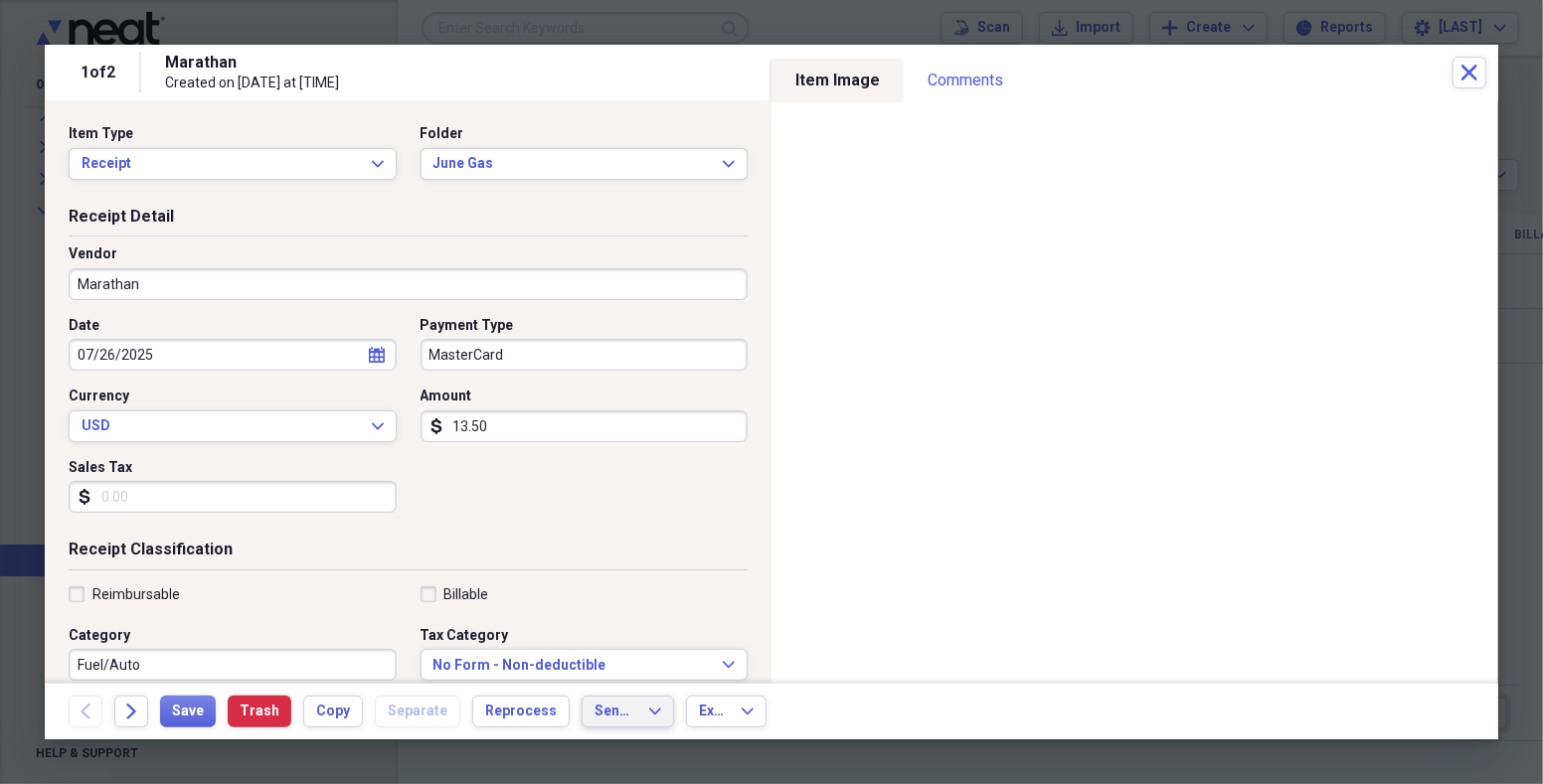click on "Send To Expand" at bounding box center (627, 711) 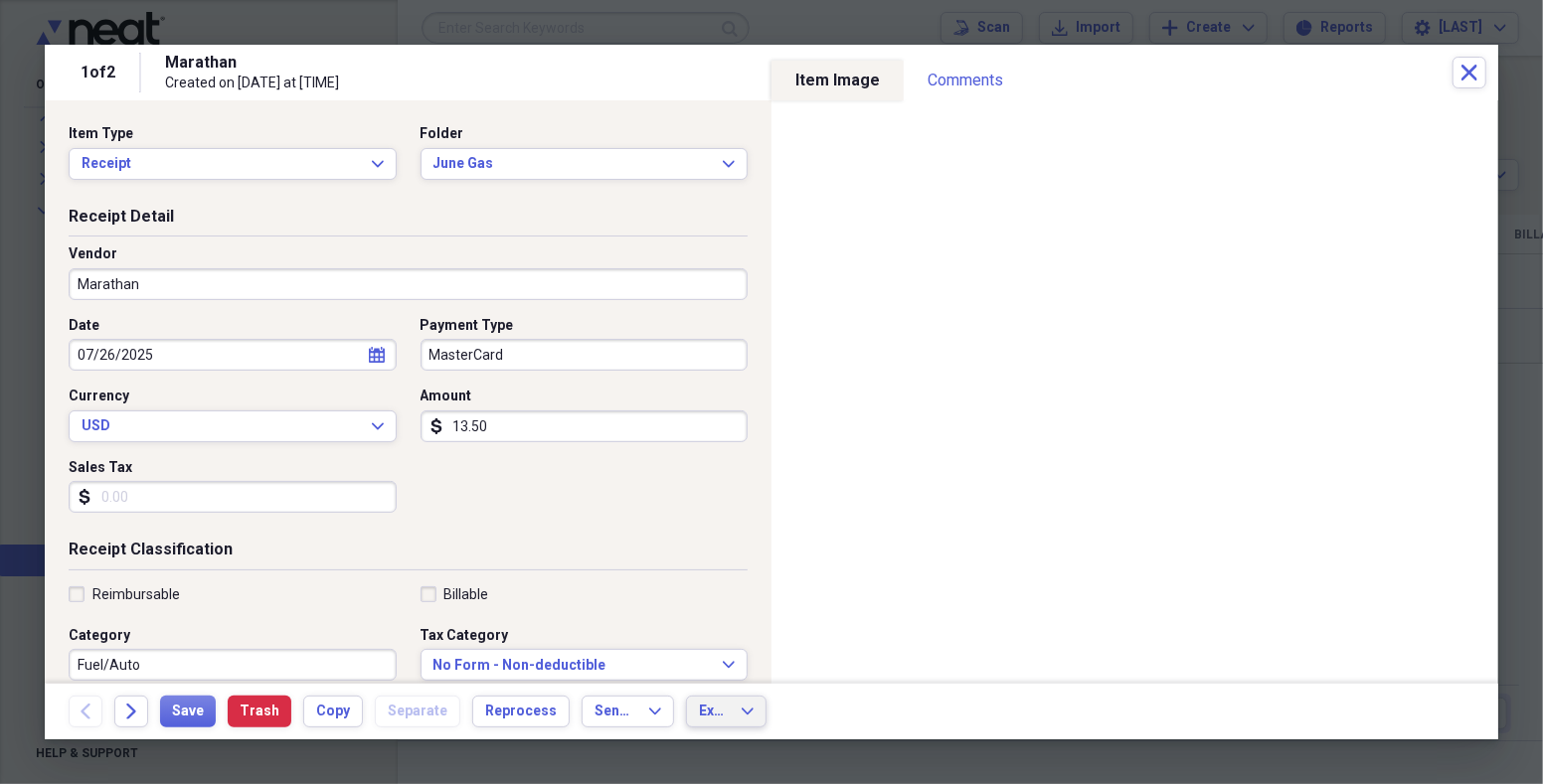 click 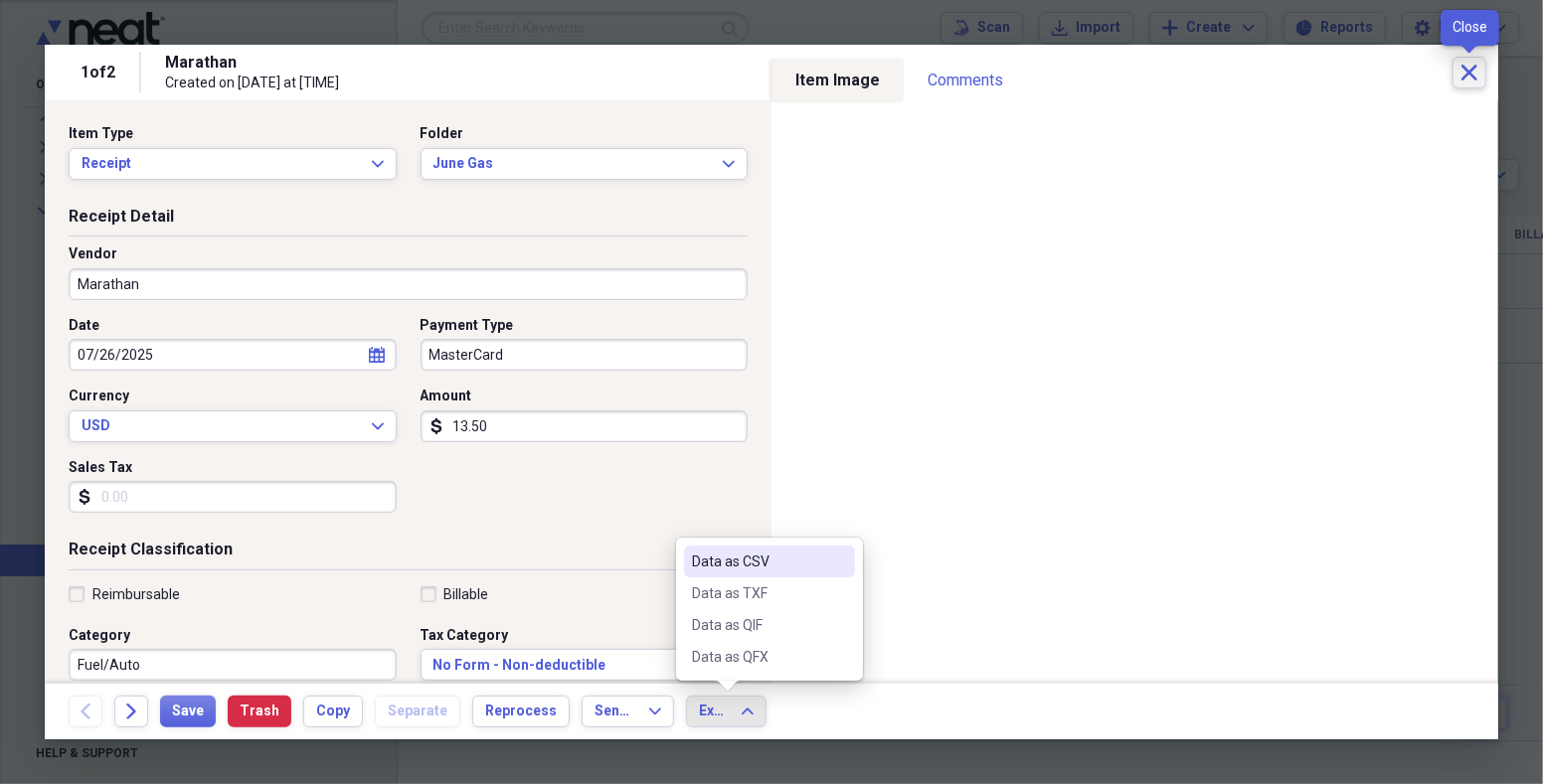 click on "Close" 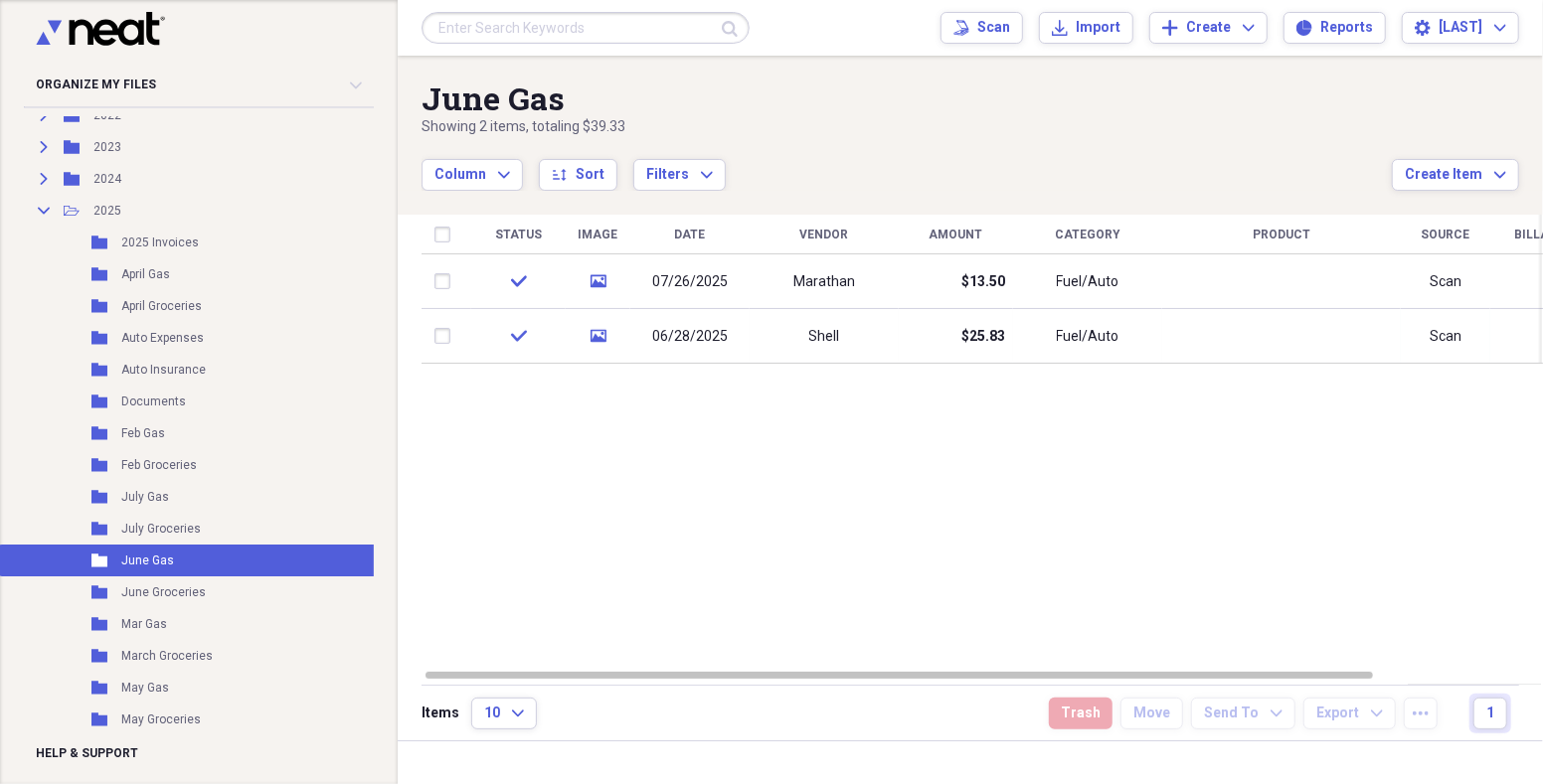 click at bounding box center (446, 281) 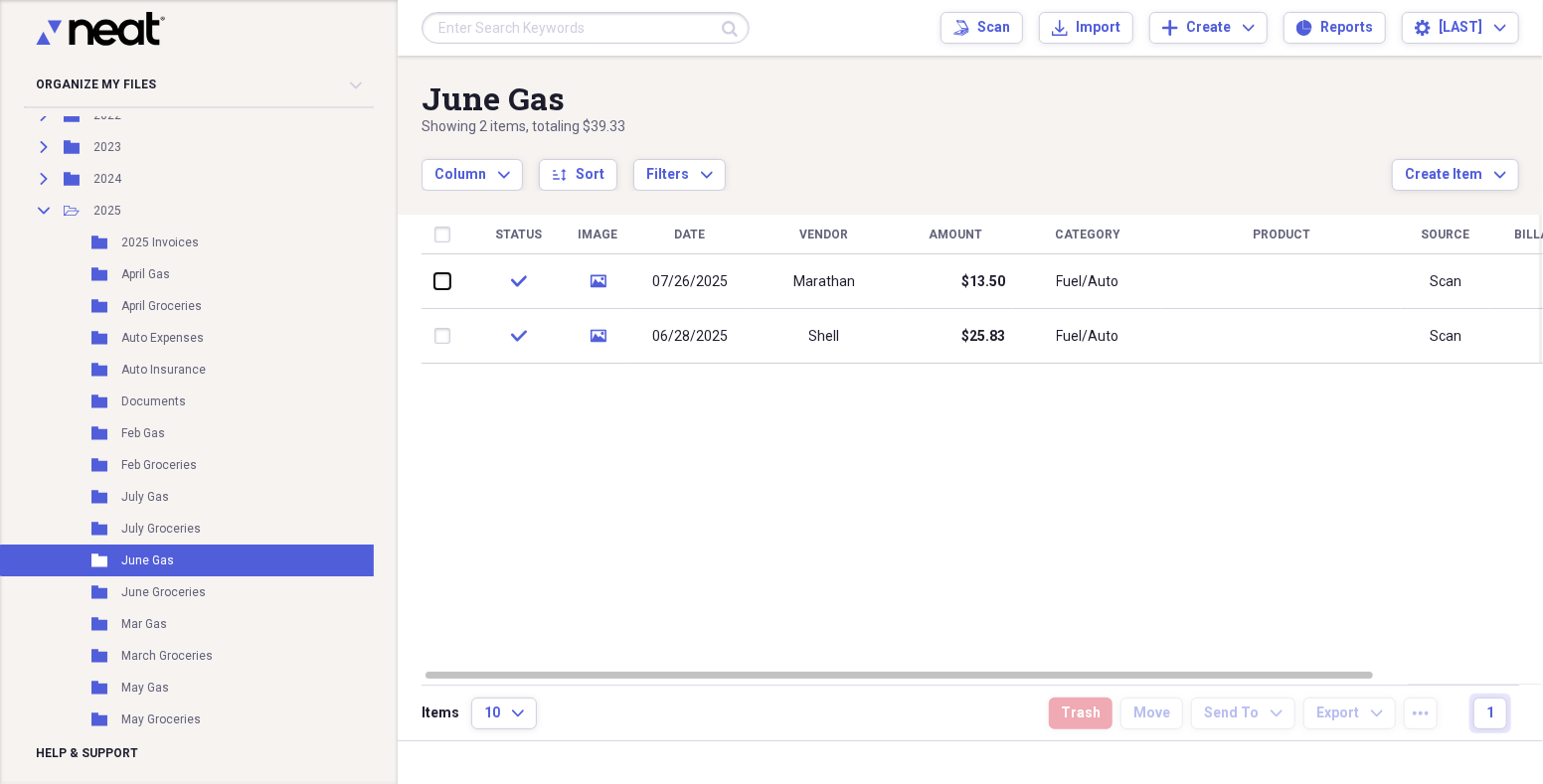 click at bounding box center [434, 281] 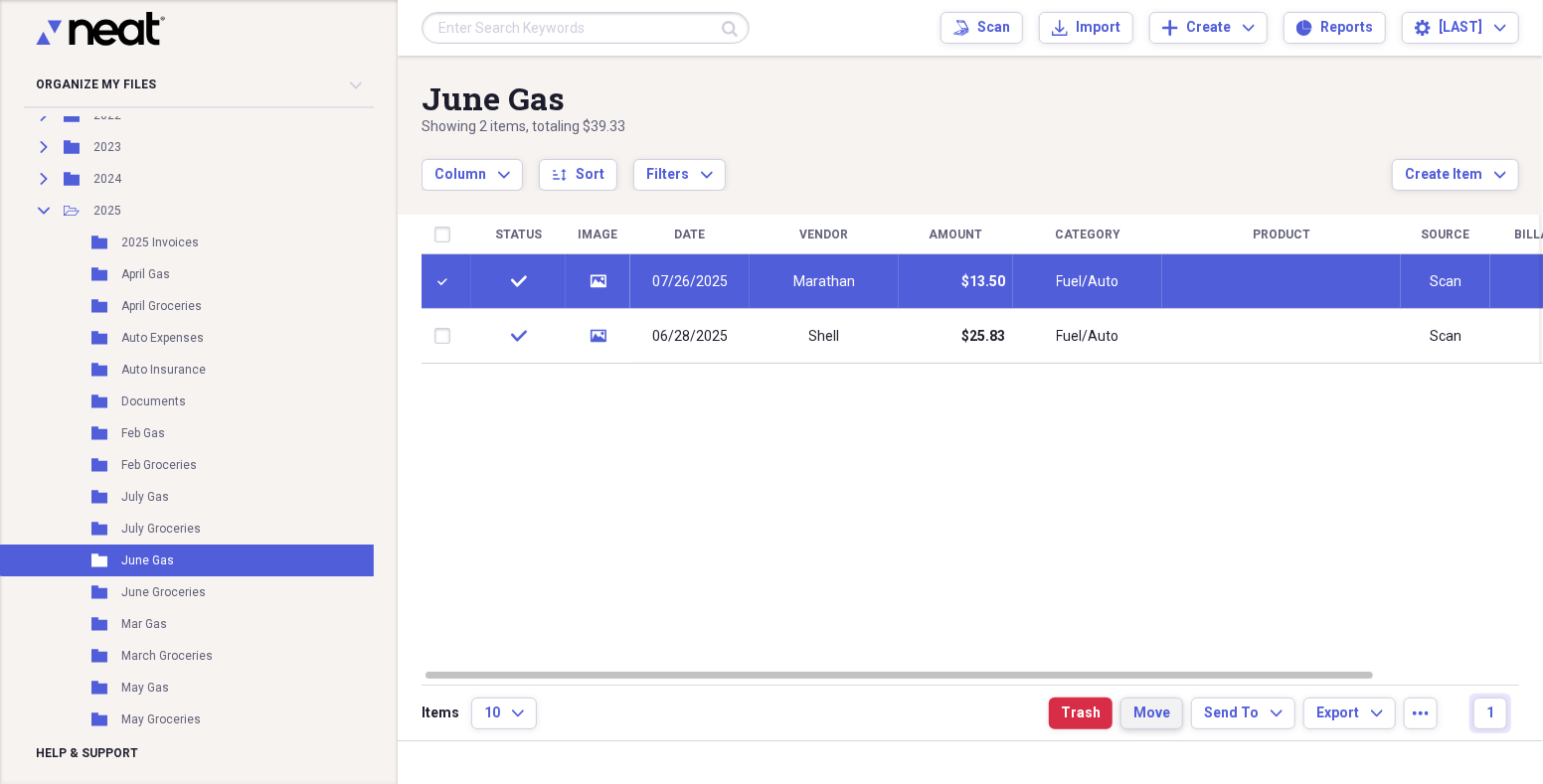 click on "Move" at bounding box center [1151, 713] 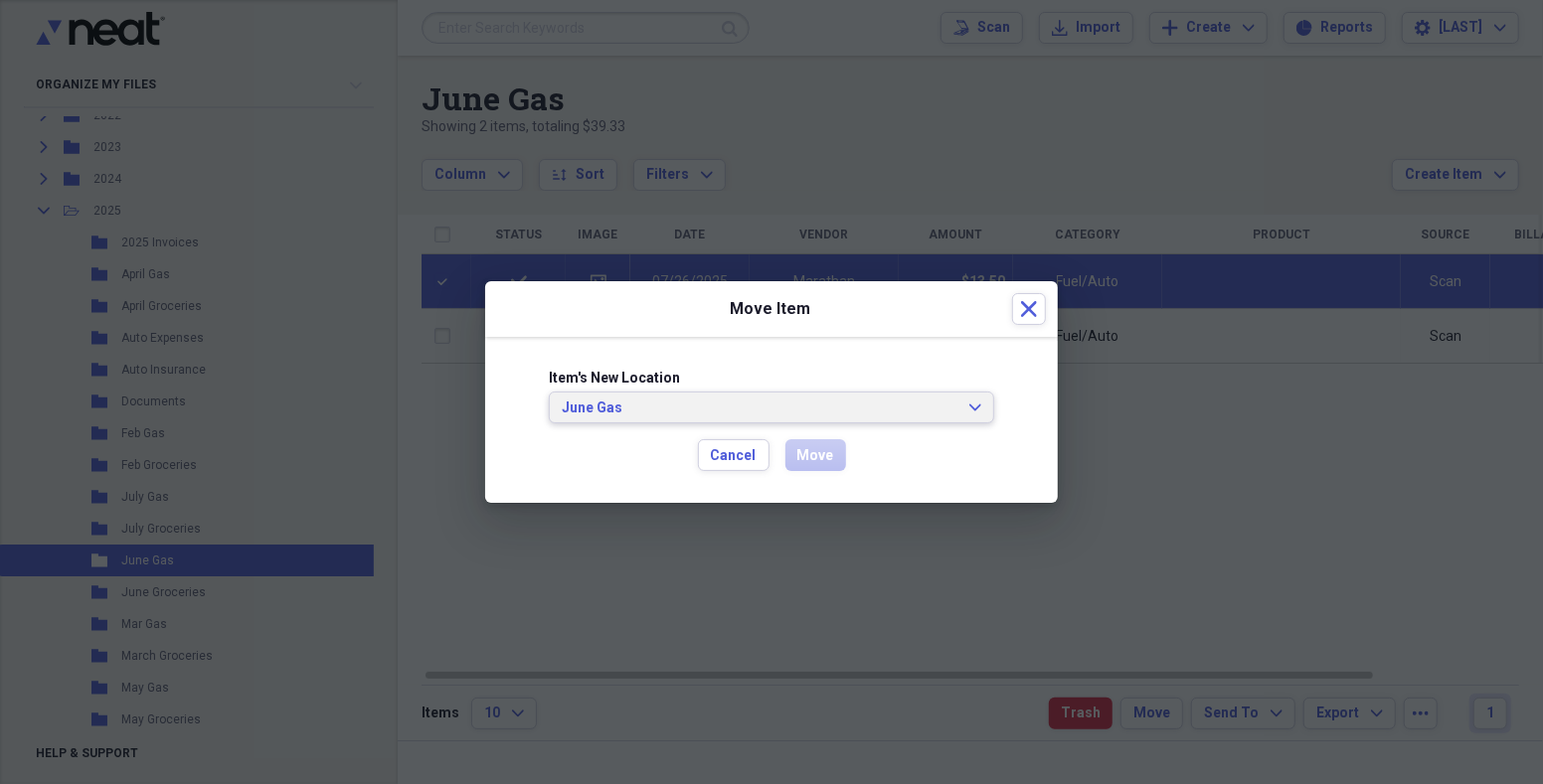 click on "June Gas Expand" at bounding box center (772, 408) 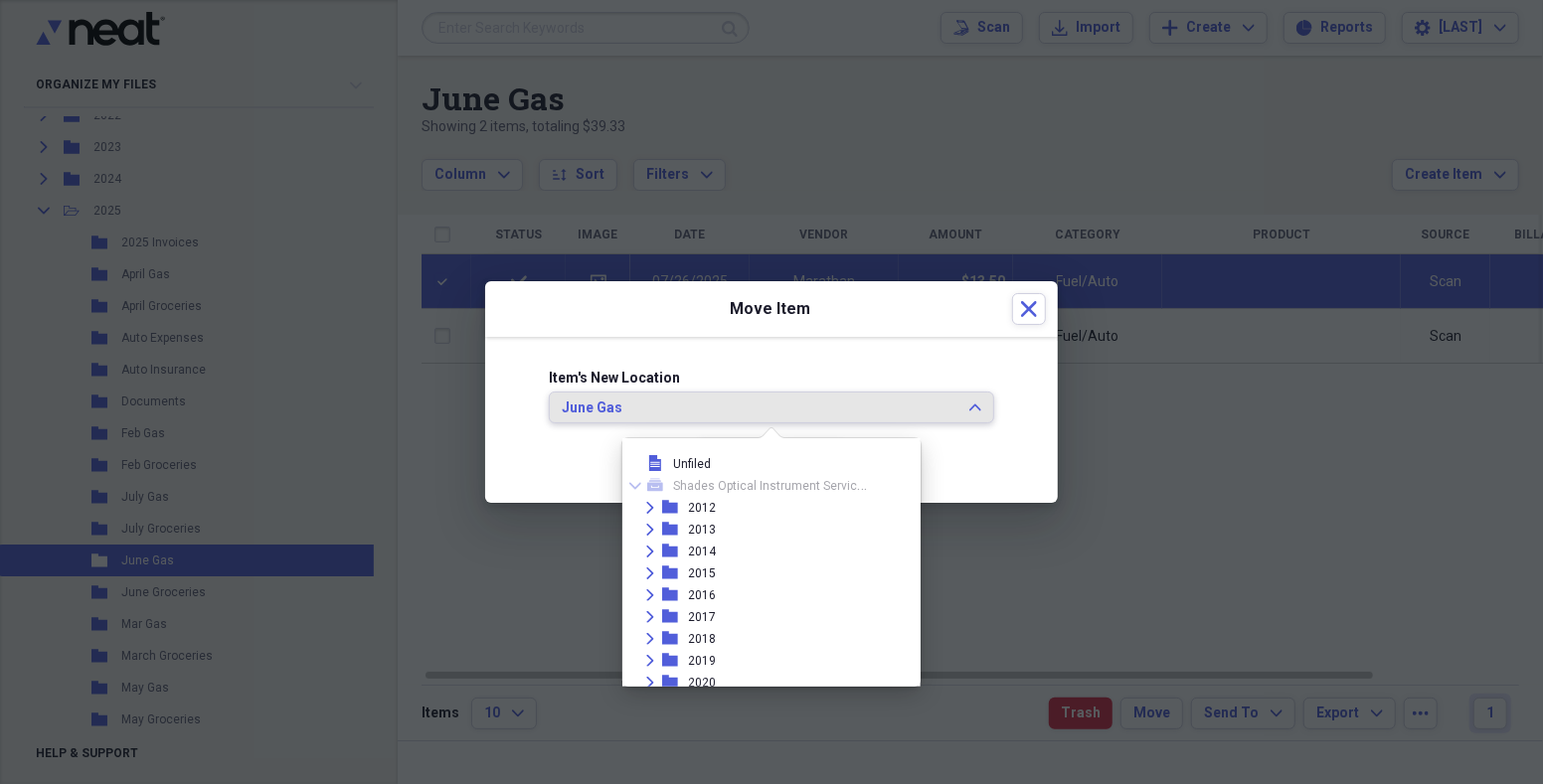 scroll, scrollTop: 469, scrollLeft: 0, axis: vertical 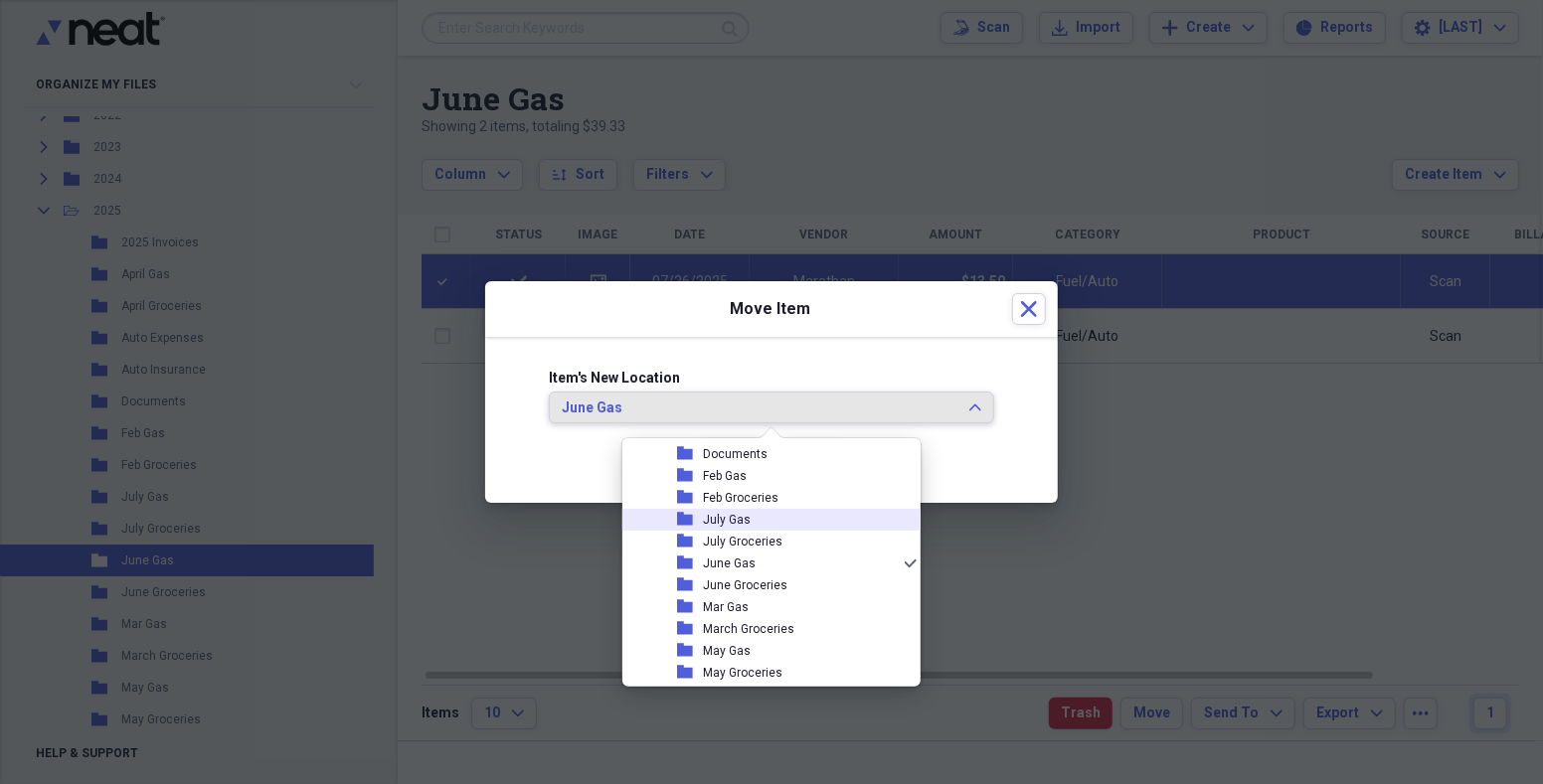 click on "folder July Gas" at bounding box center (764, 520) 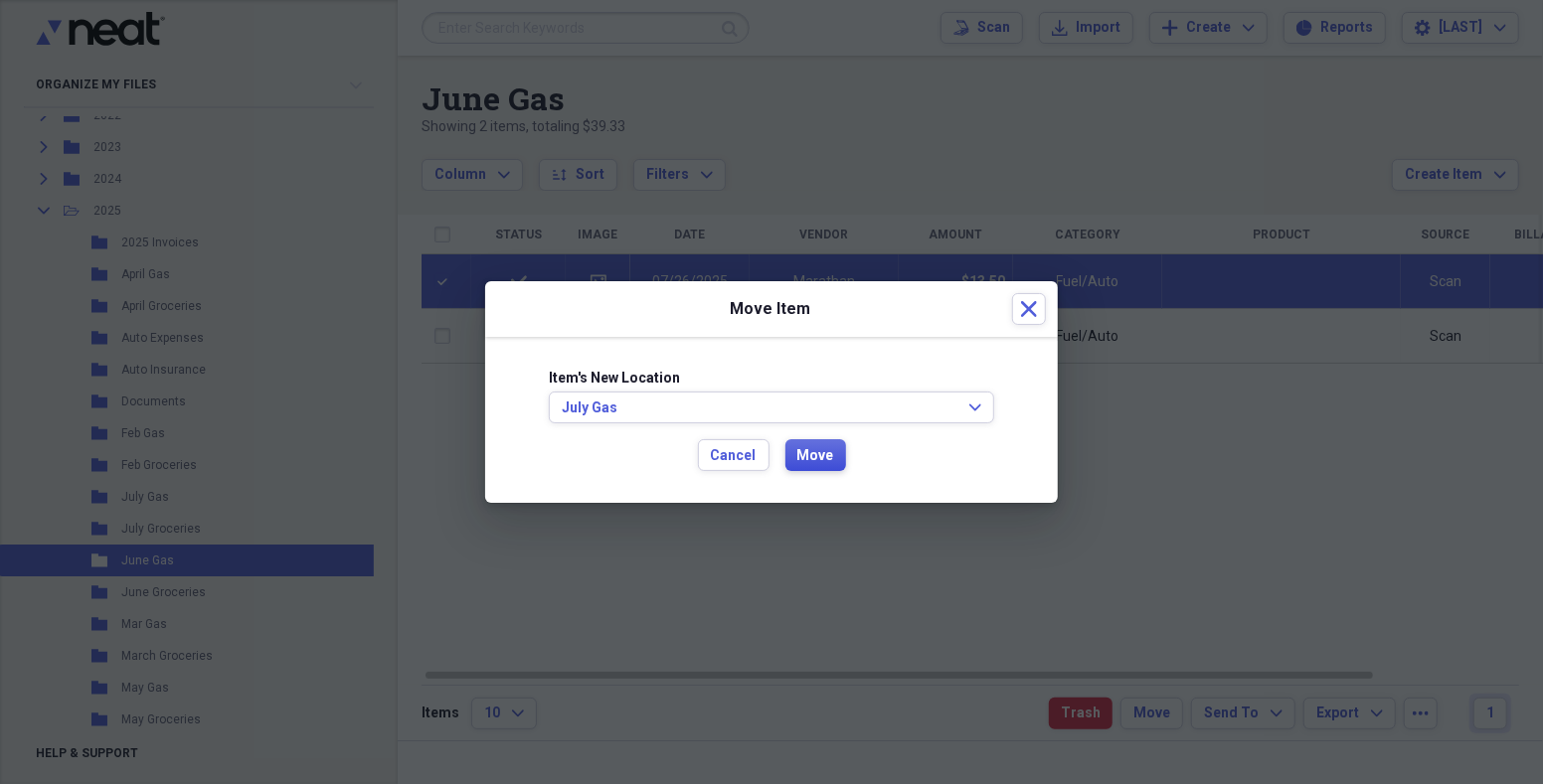 click on "Move" at bounding box center [815, 456] 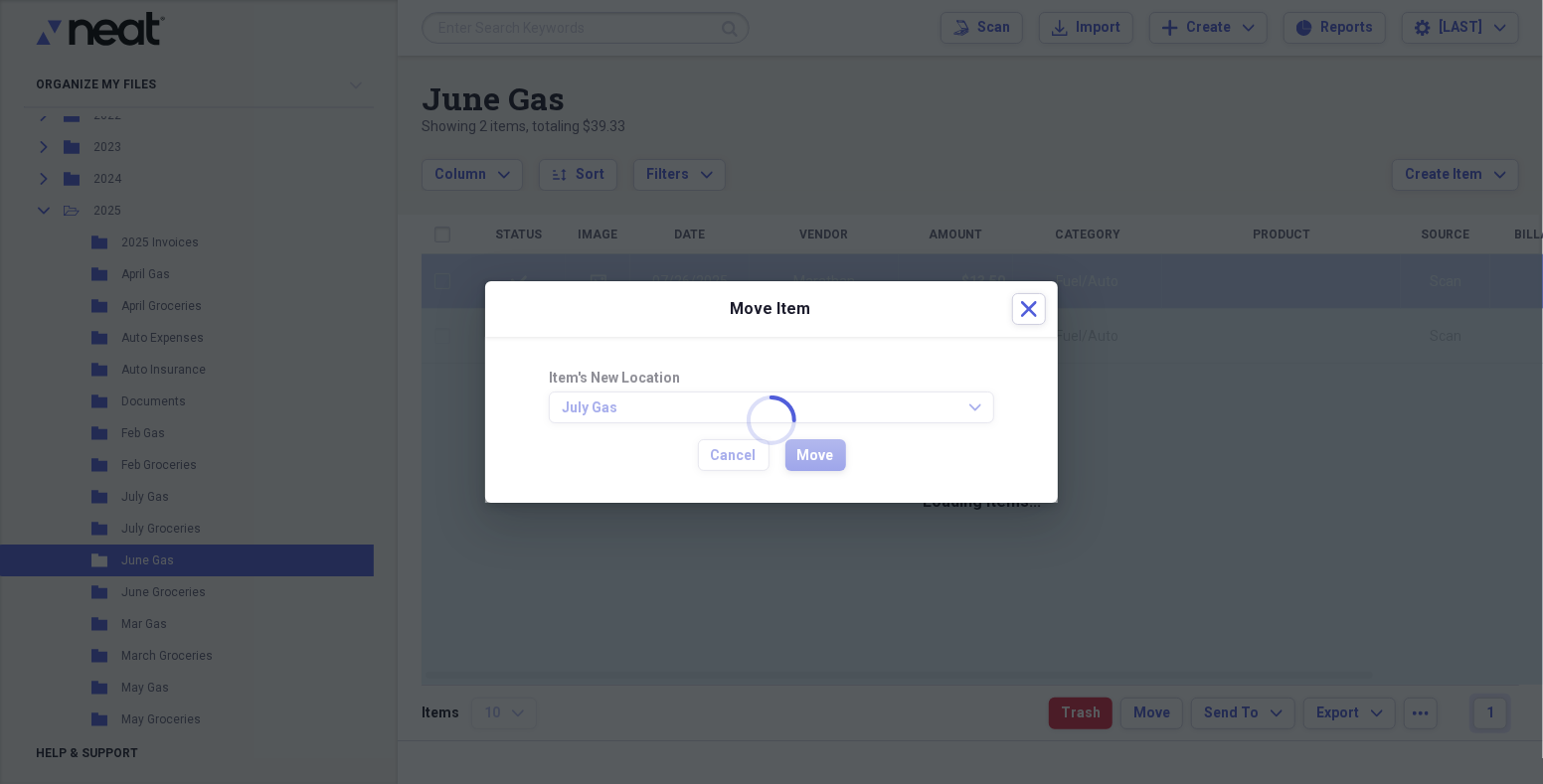 checkbox on "false" 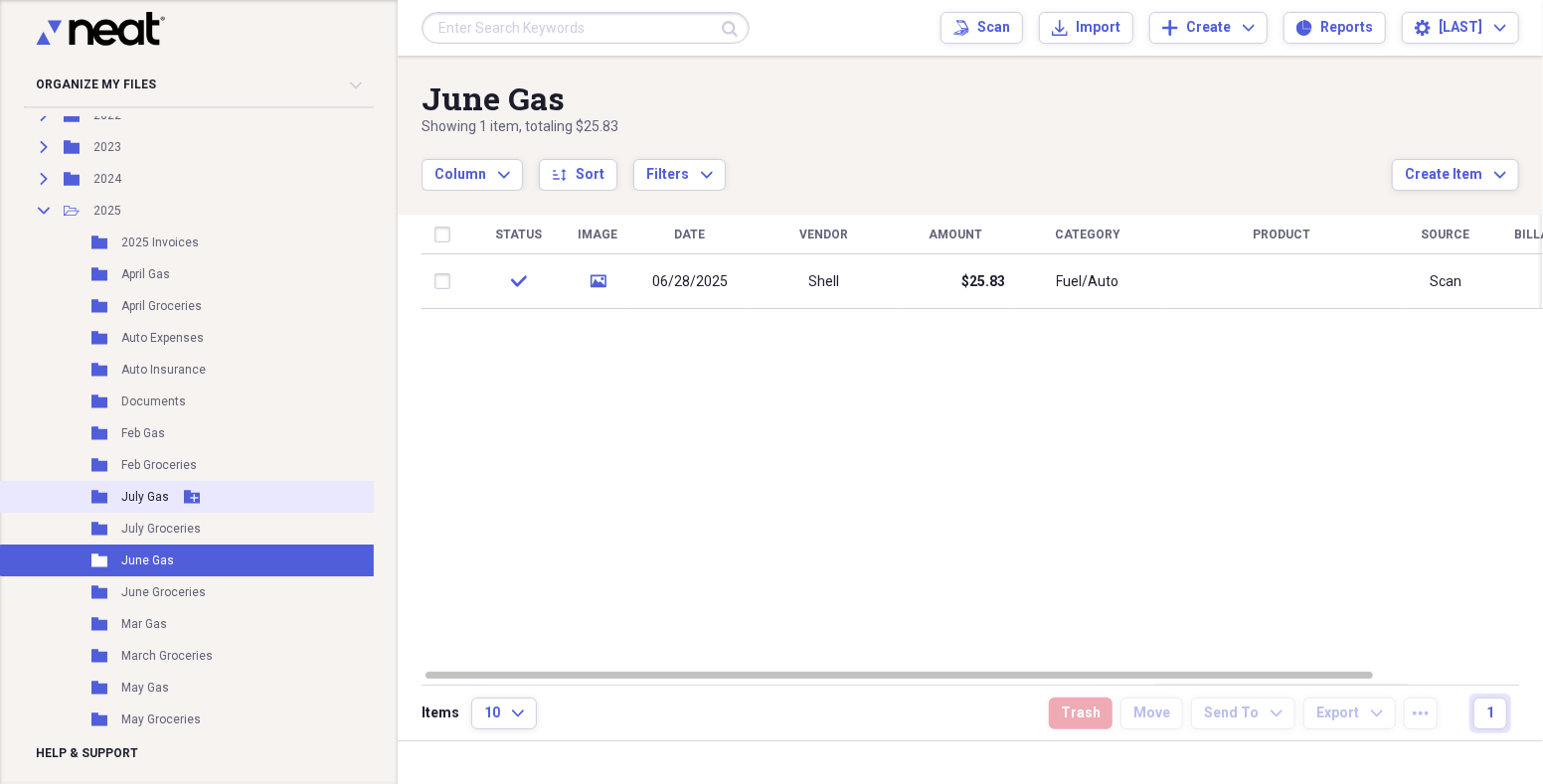 click on "July Gas" at bounding box center [145, 497] 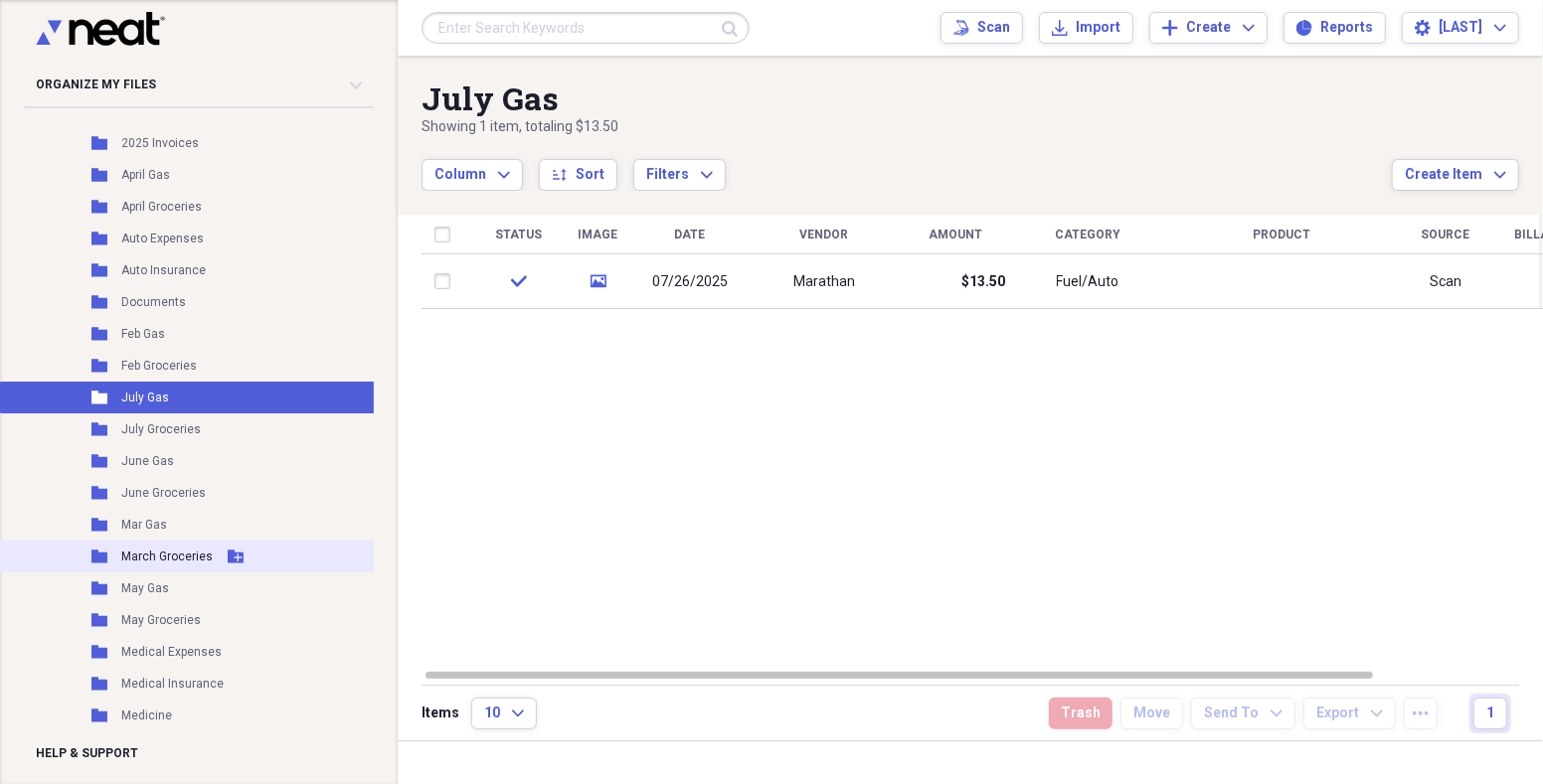 scroll, scrollTop: 649, scrollLeft: 0, axis: vertical 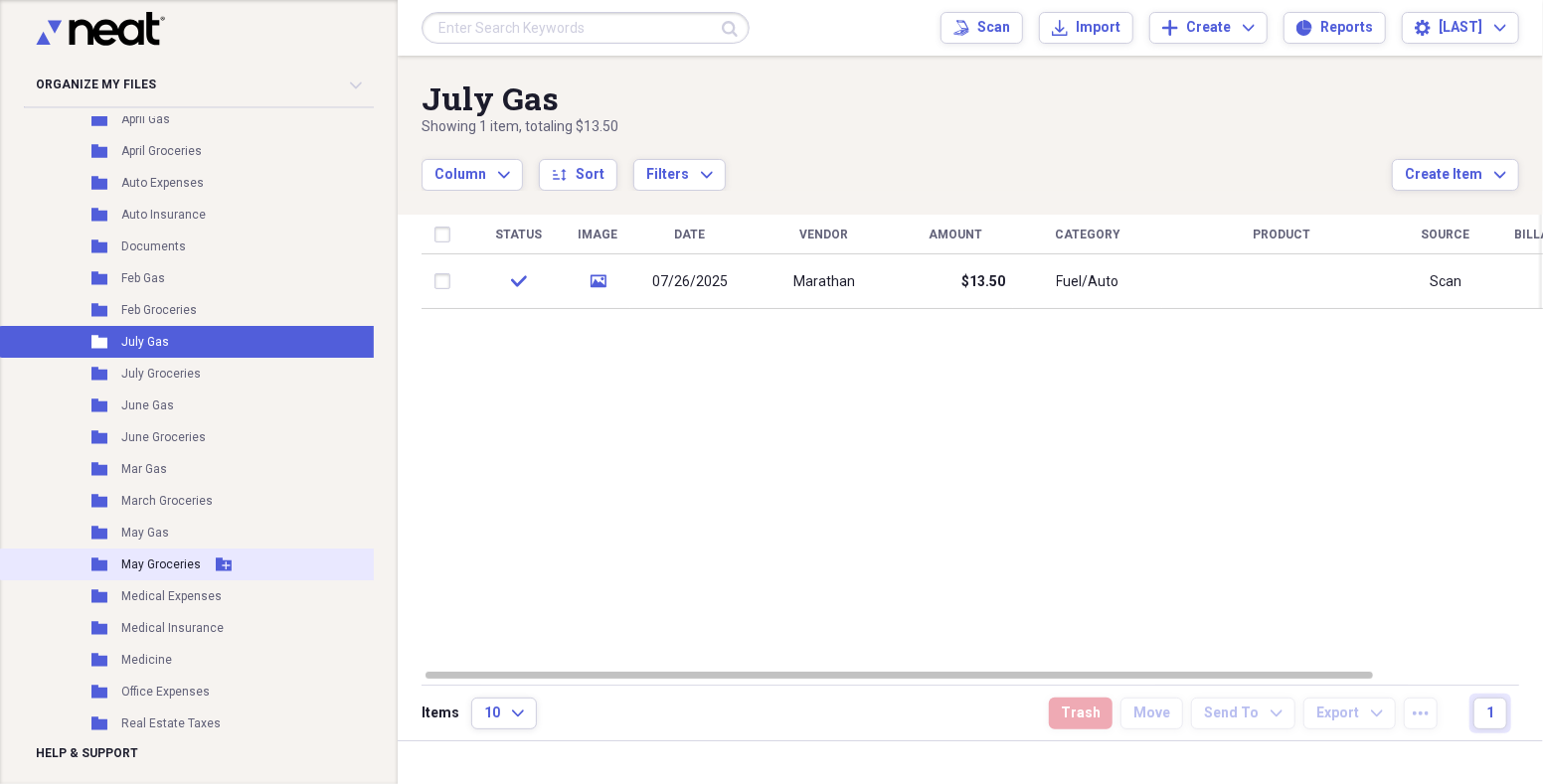 click on "May Groceries" at bounding box center [161, 564] 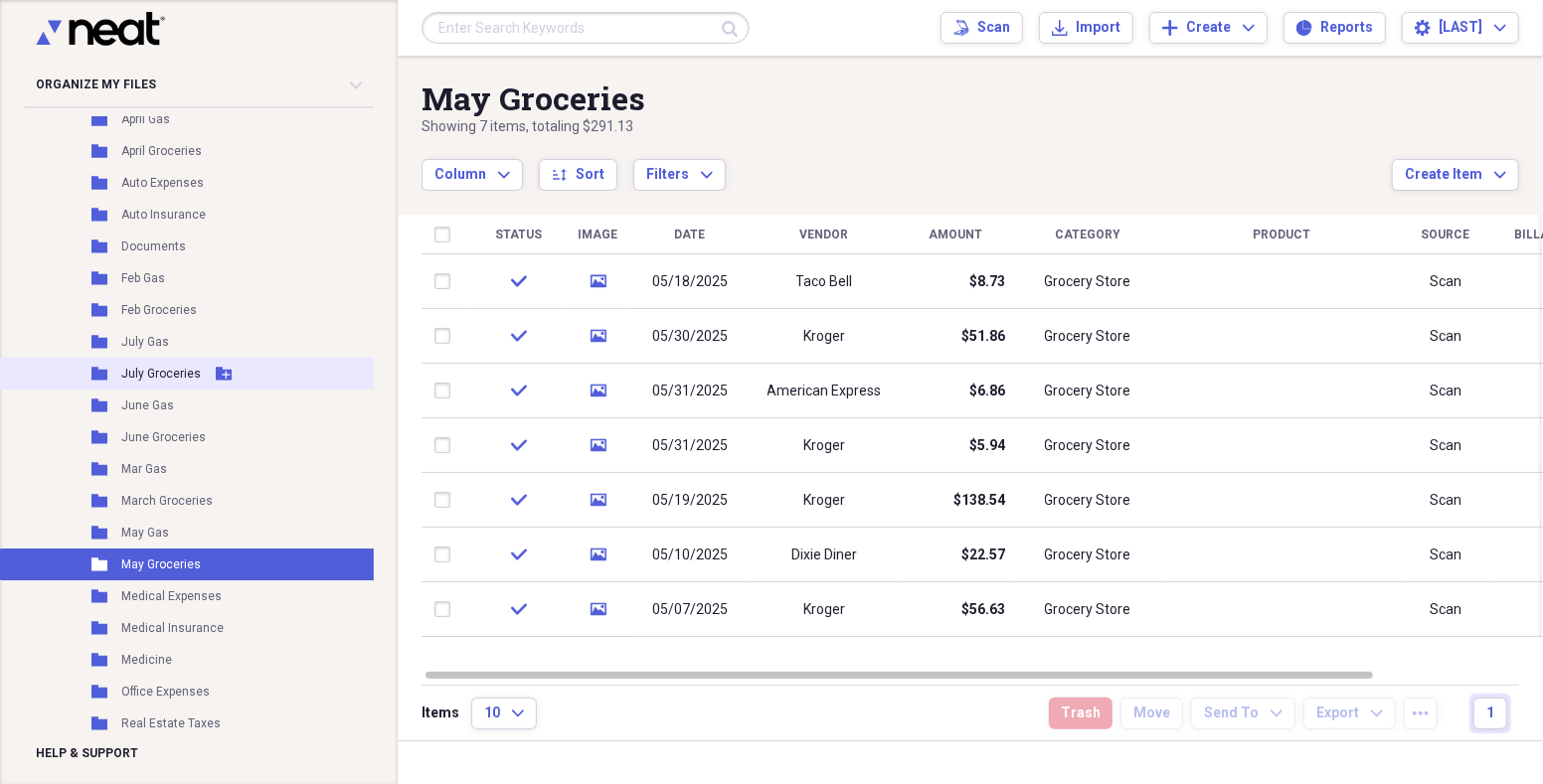 click on "July Groceries" at bounding box center (161, 374) 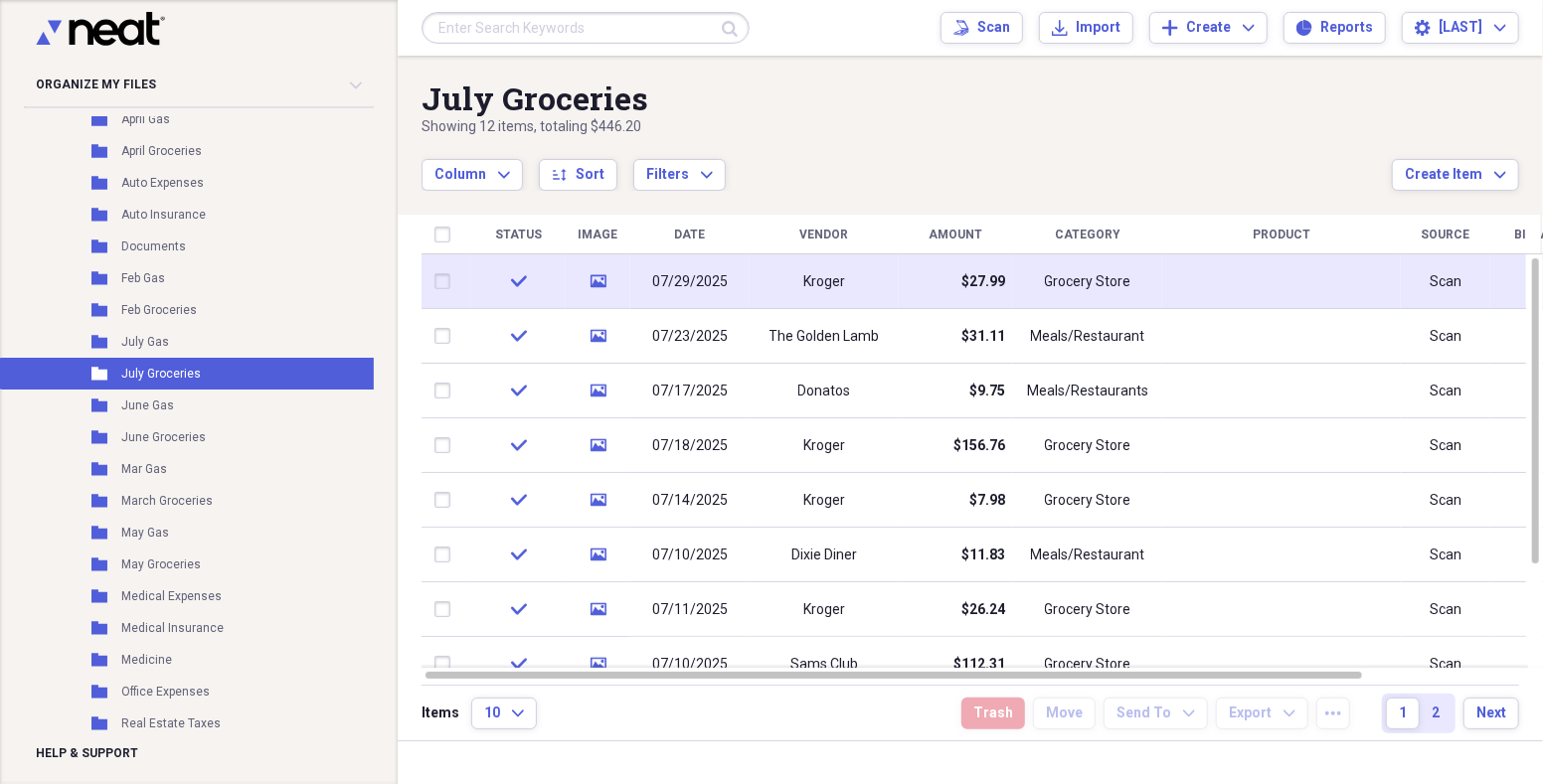 click on "07/29/2025" at bounding box center [690, 282] 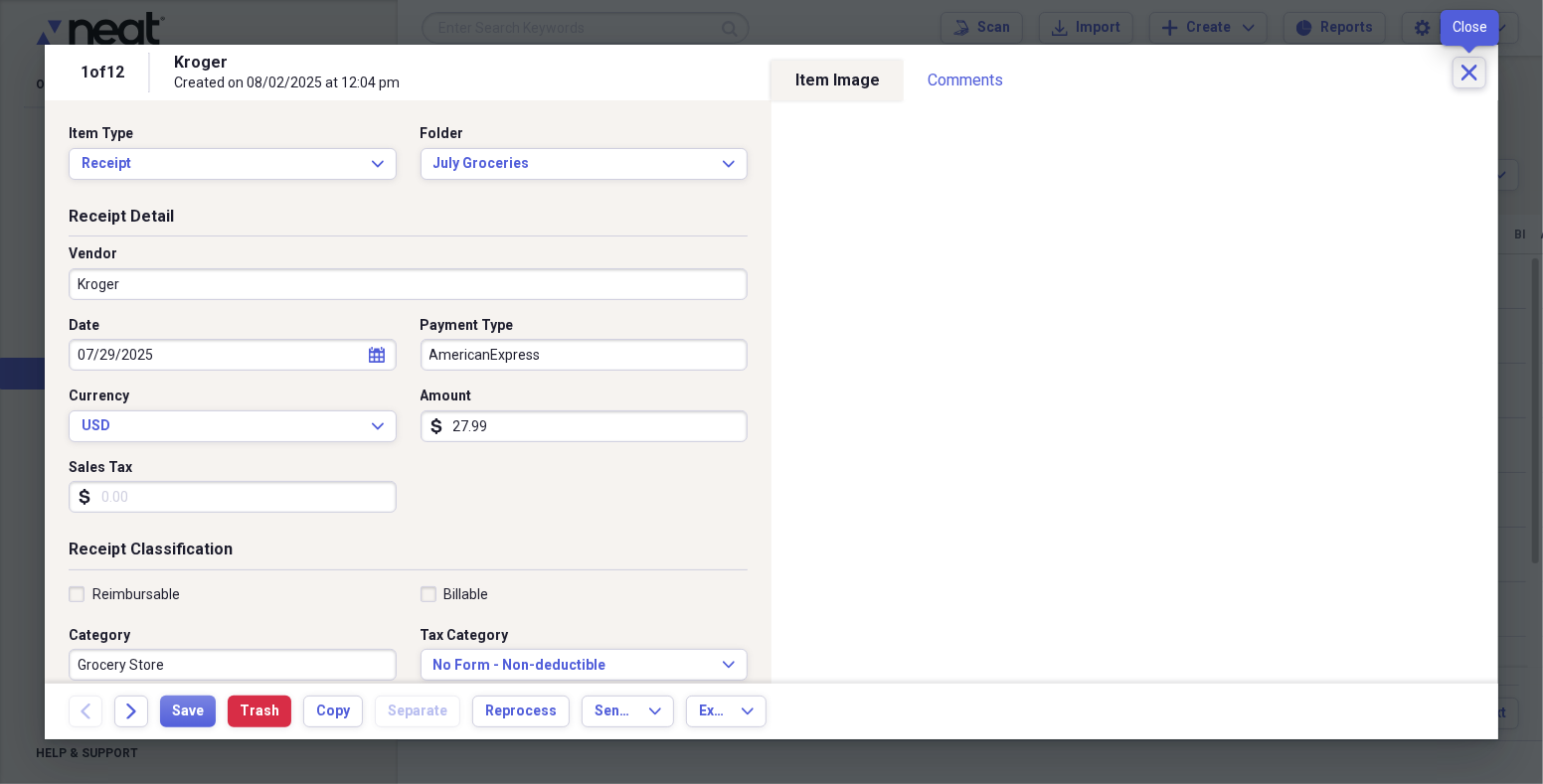 click on "Close" at bounding box center [1469, 73] 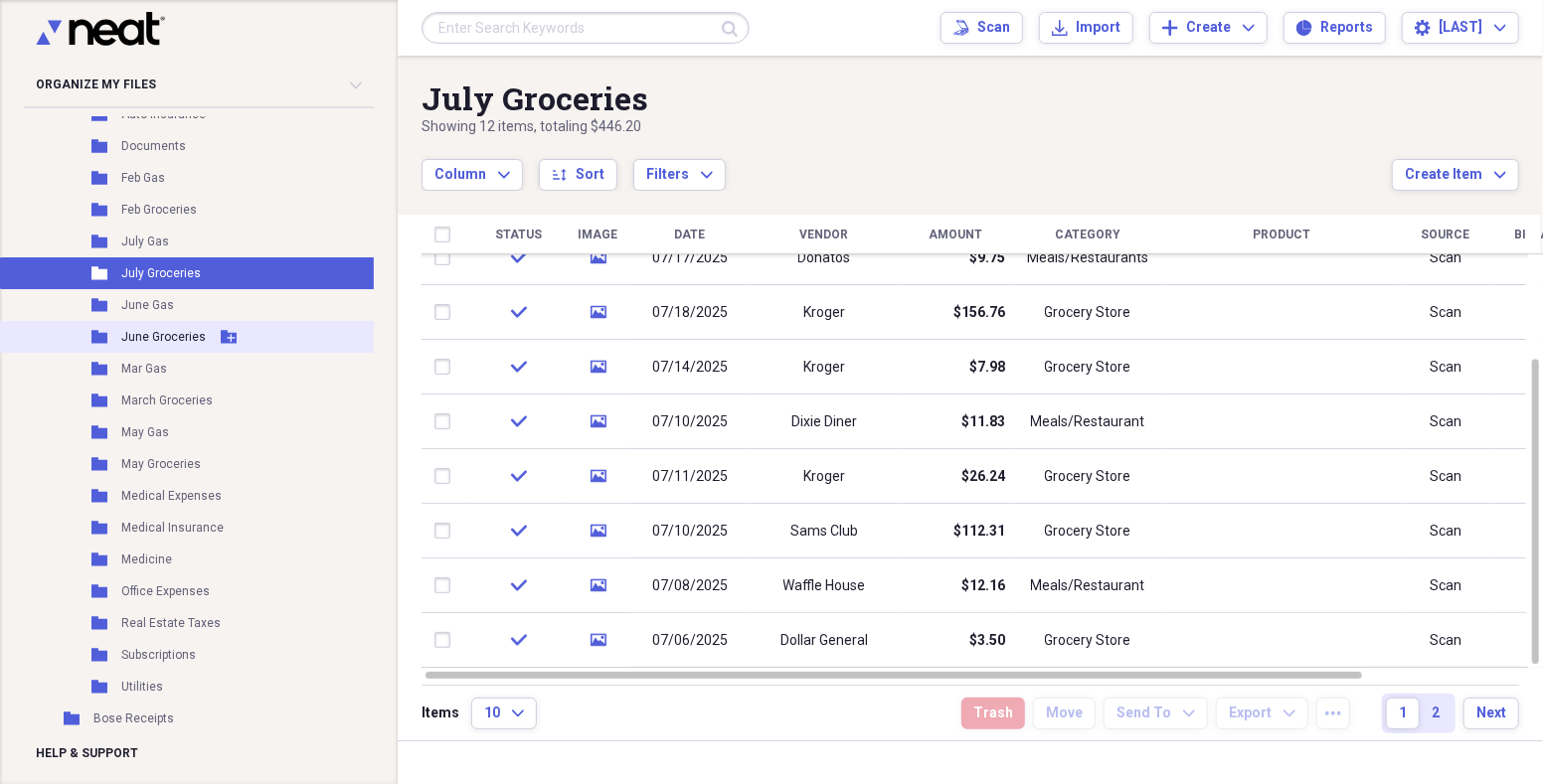 scroll, scrollTop: 803, scrollLeft: 0, axis: vertical 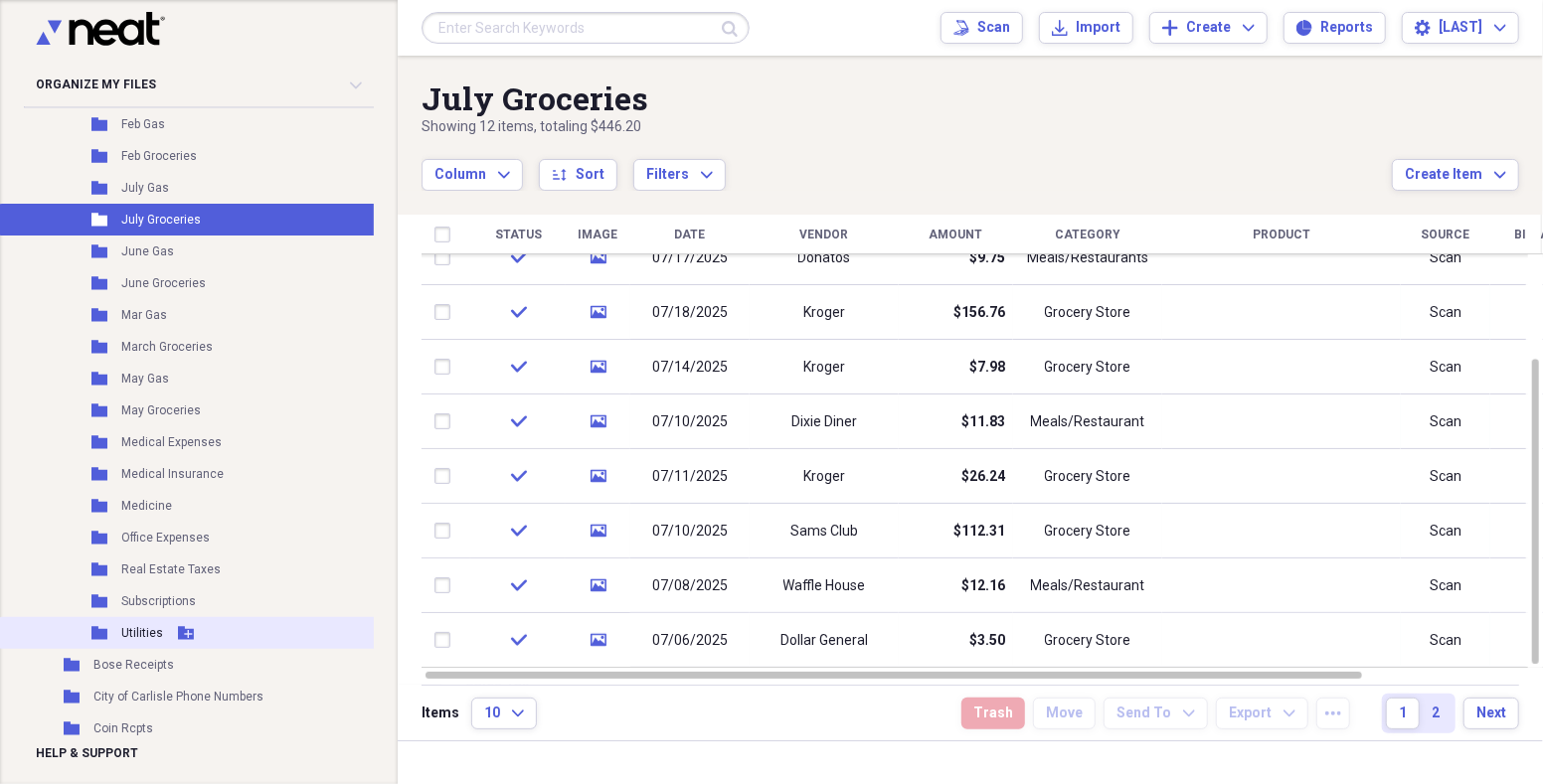 click on "Utilities" at bounding box center (142, 633) 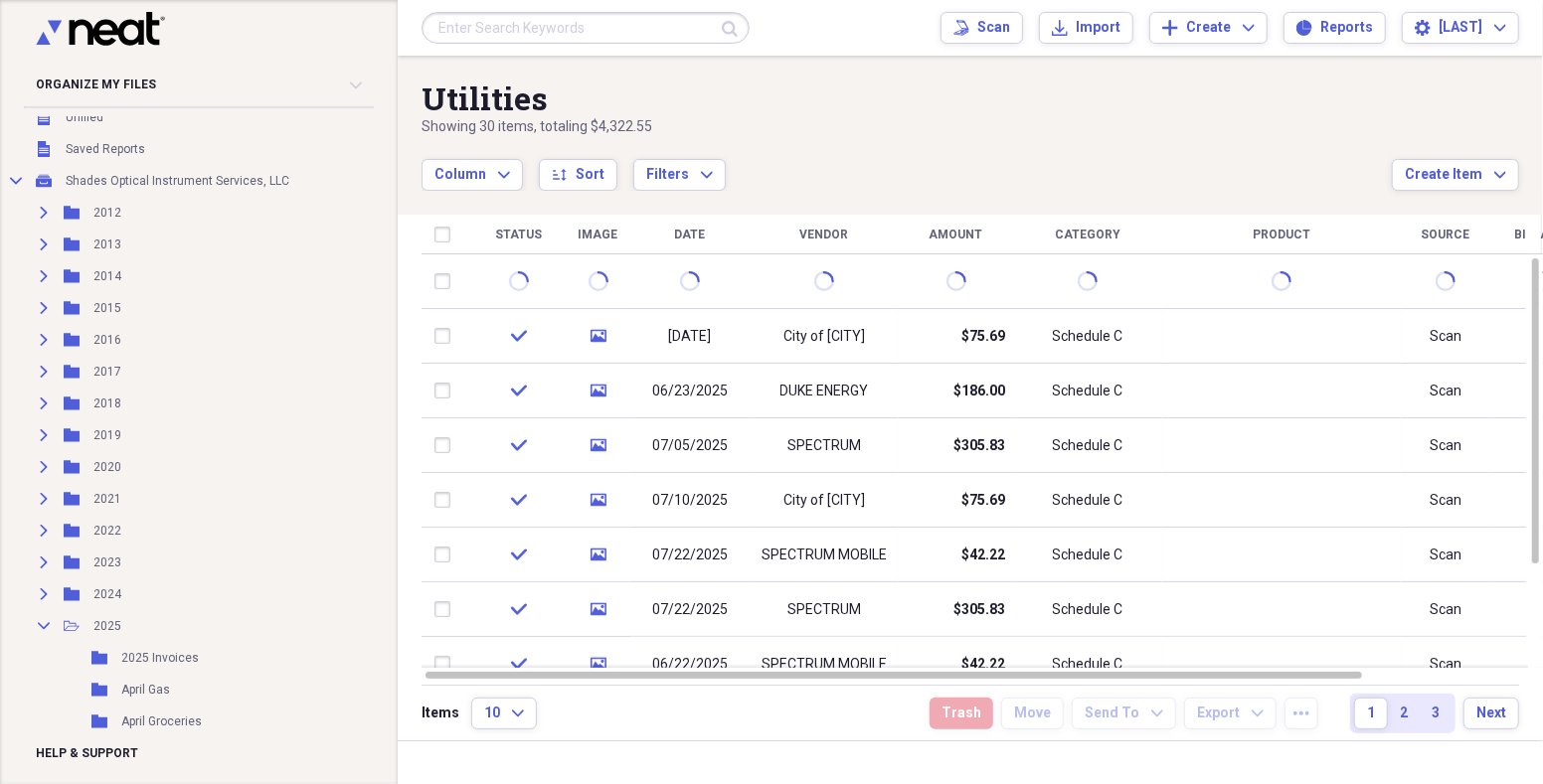 scroll, scrollTop: 243, scrollLeft: 0, axis: vertical 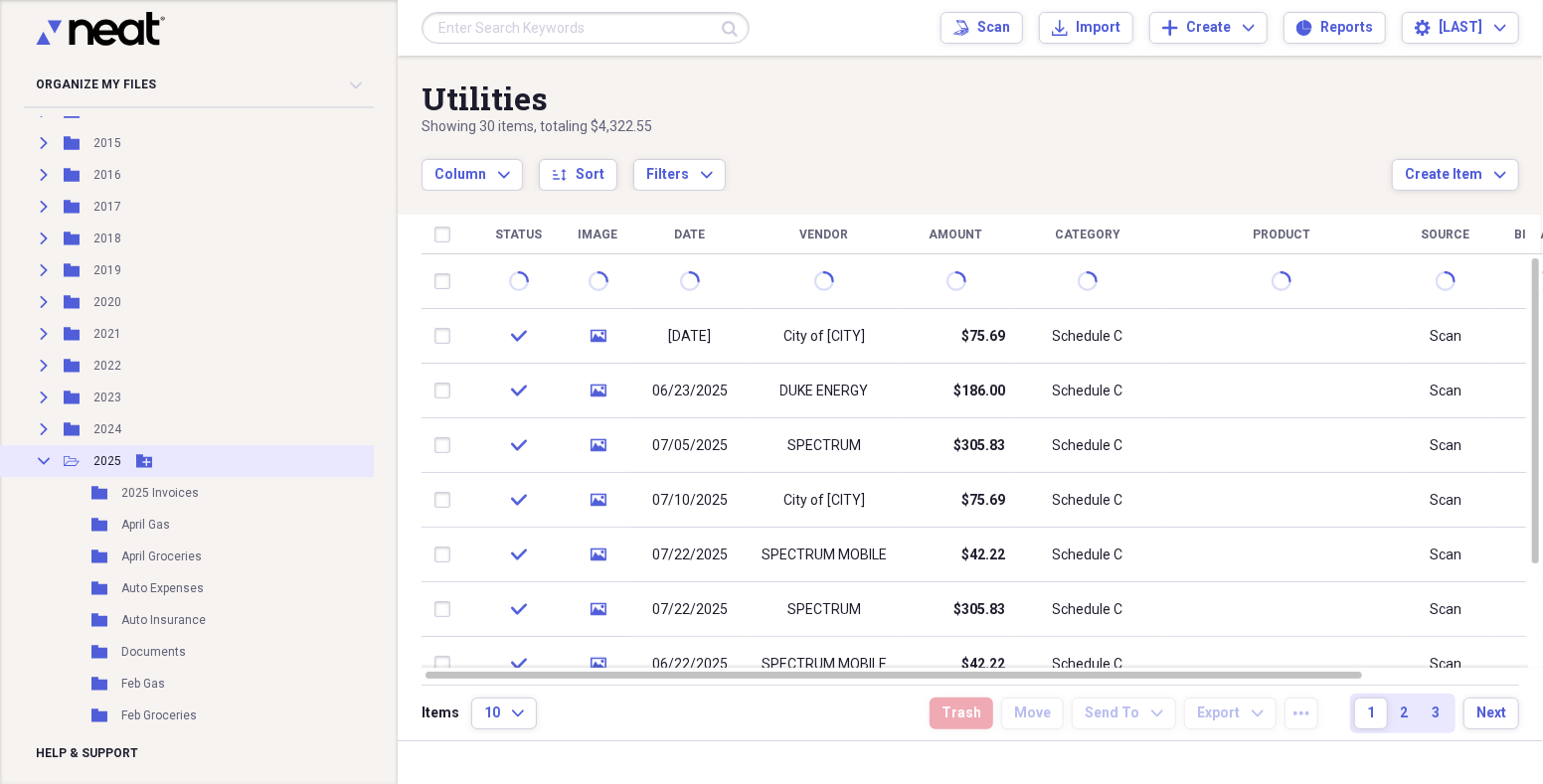 click on "Collapse Open Folder 2025 Add Folder" at bounding box center [194, 461] 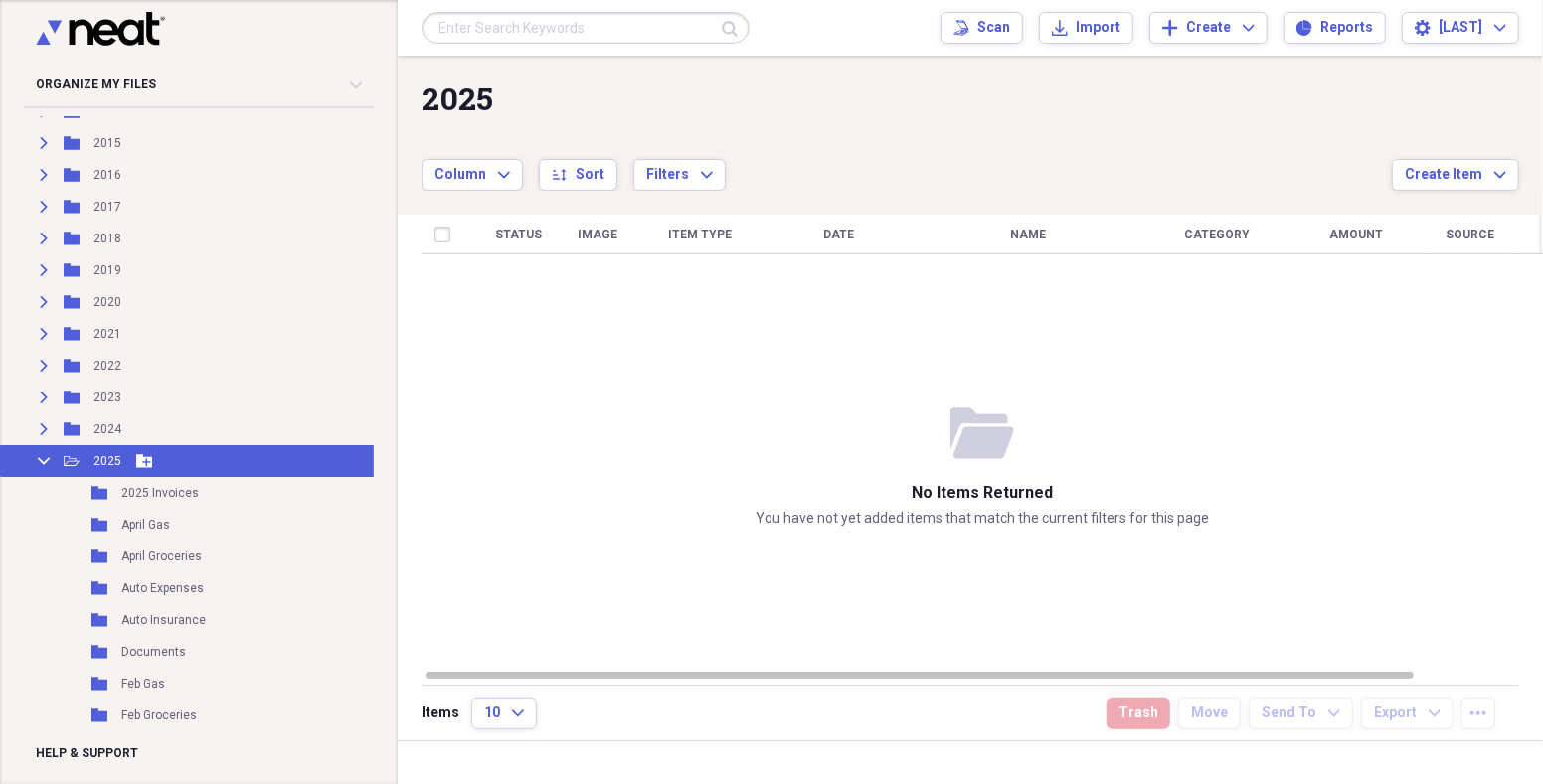 click 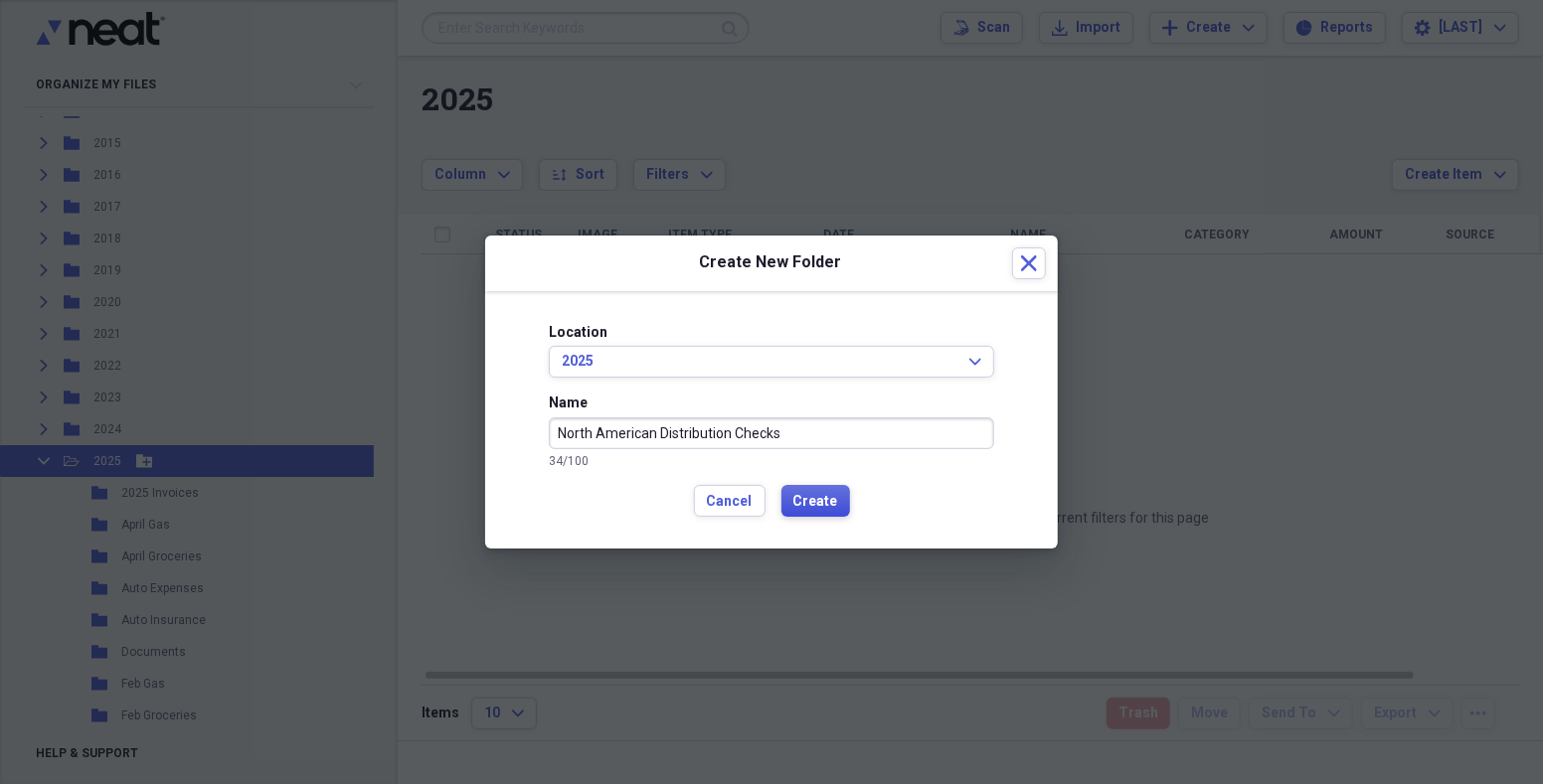 type on "North American Distribution Checks" 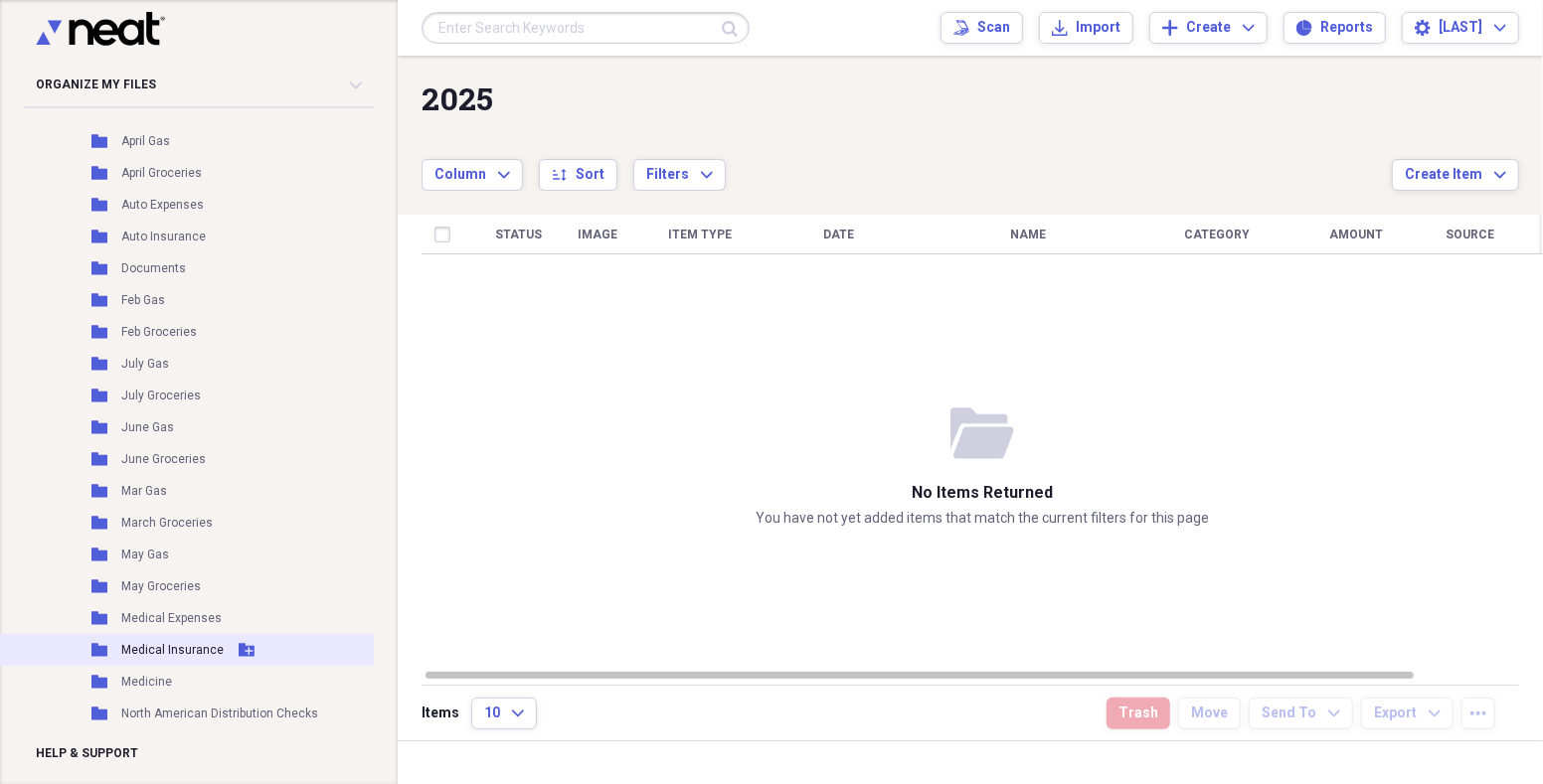scroll, scrollTop: 645, scrollLeft: 0, axis: vertical 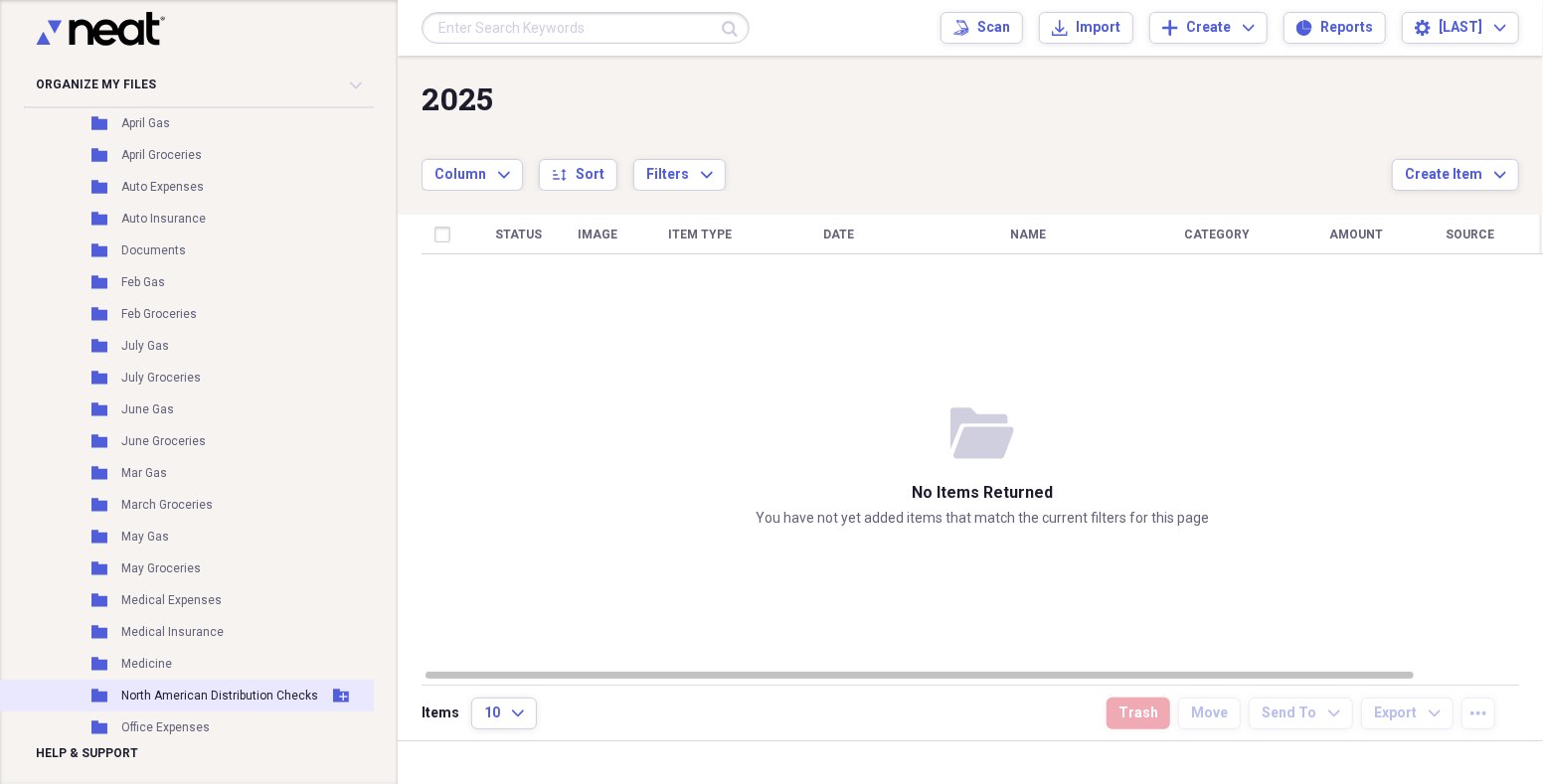 click on "North American Distribution Checks" at bounding box center [220, 696] 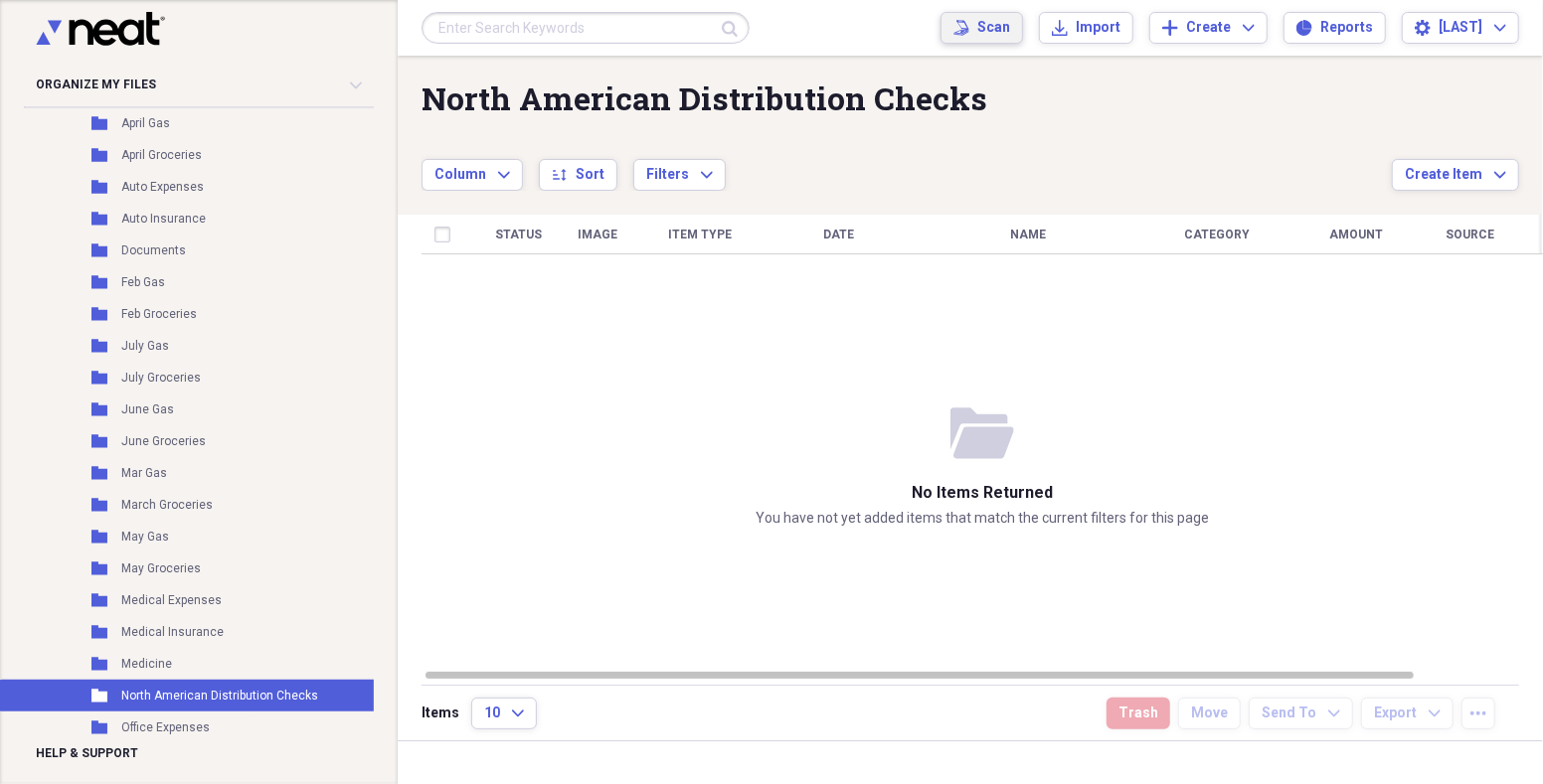 click on "Scan" at bounding box center [993, 28] 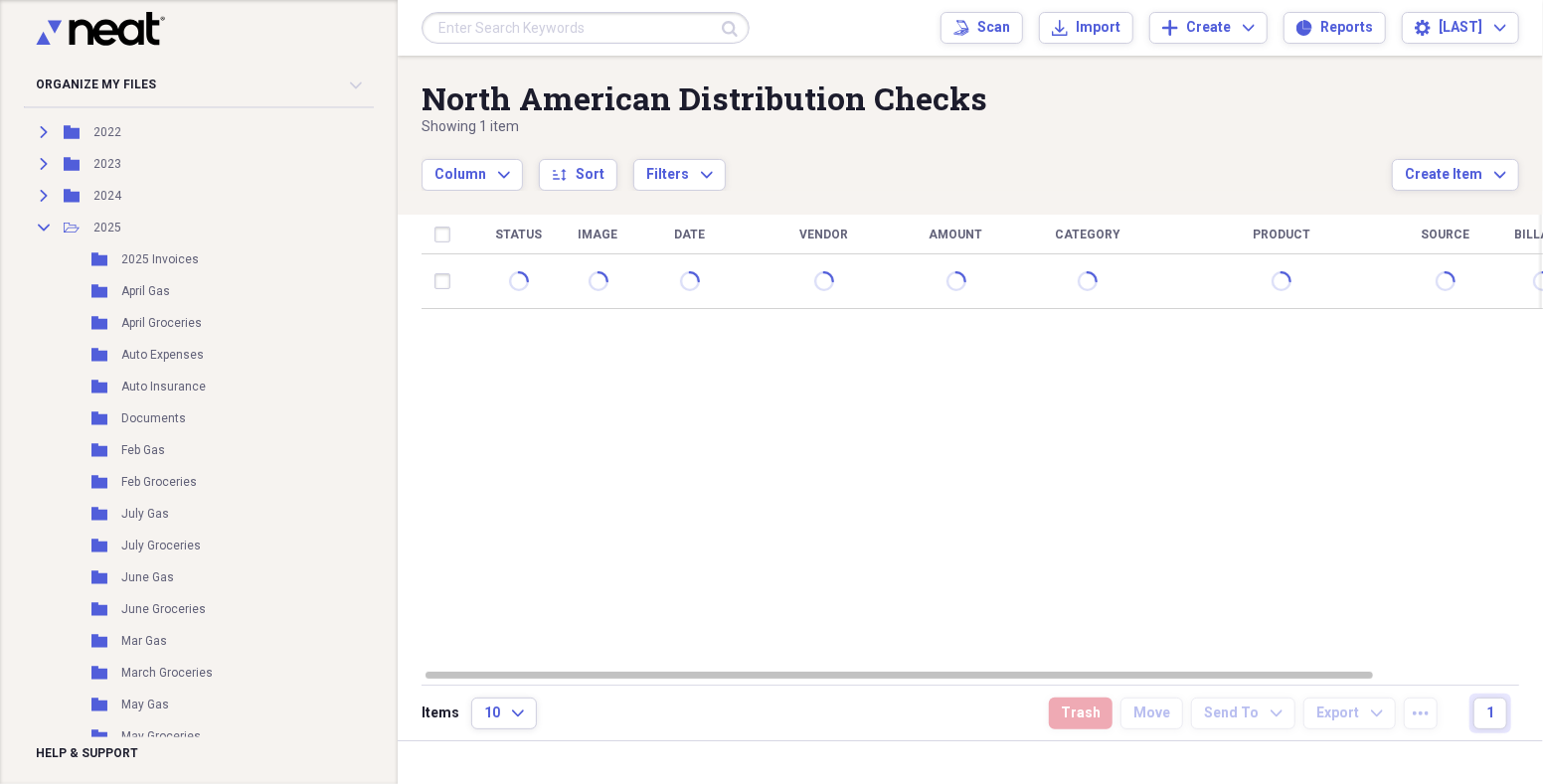 scroll, scrollTop: 0, scrollLeft: 0, axis: both 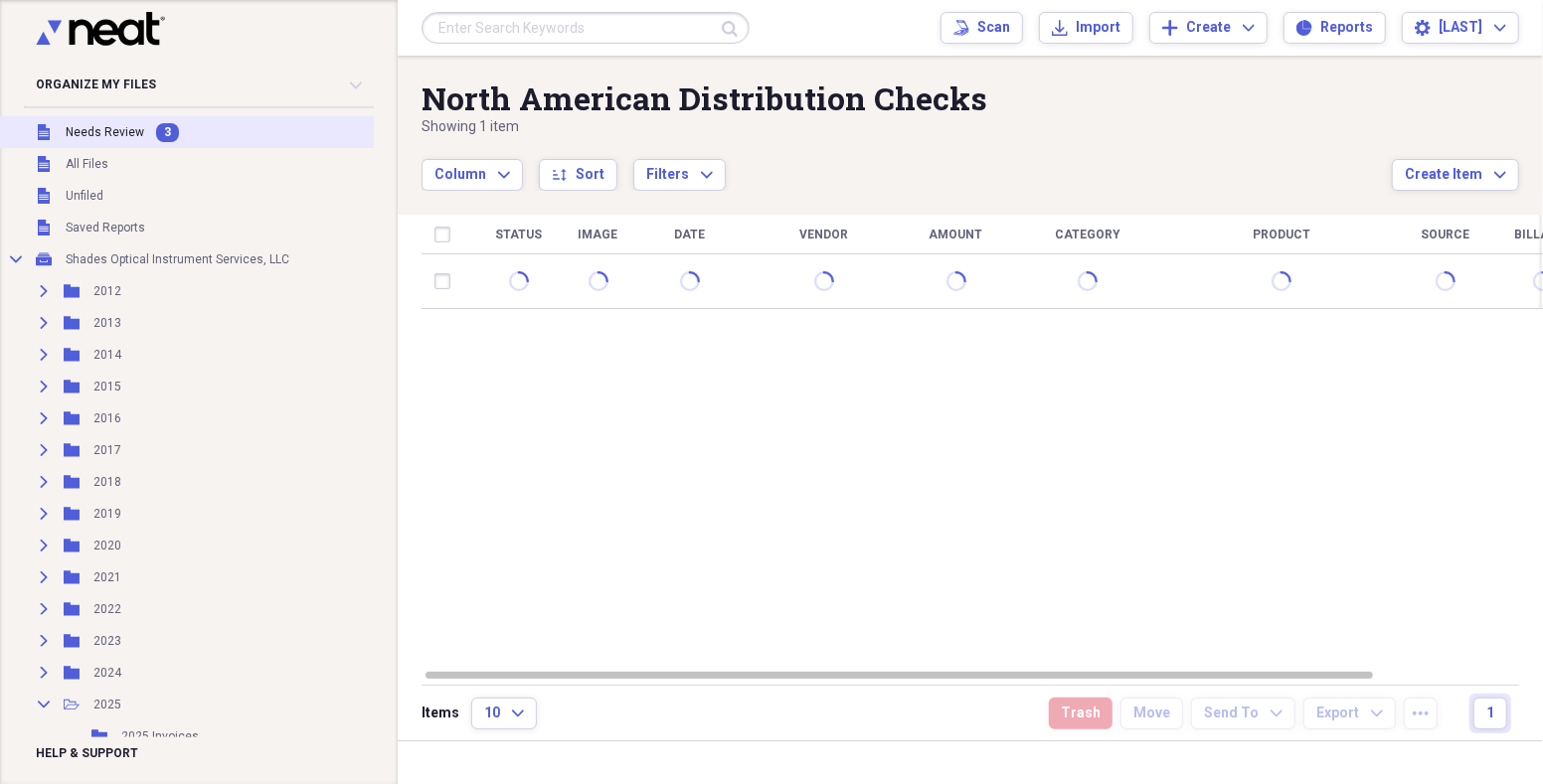 click on "Needs Review" at bounding box center [104, 132] 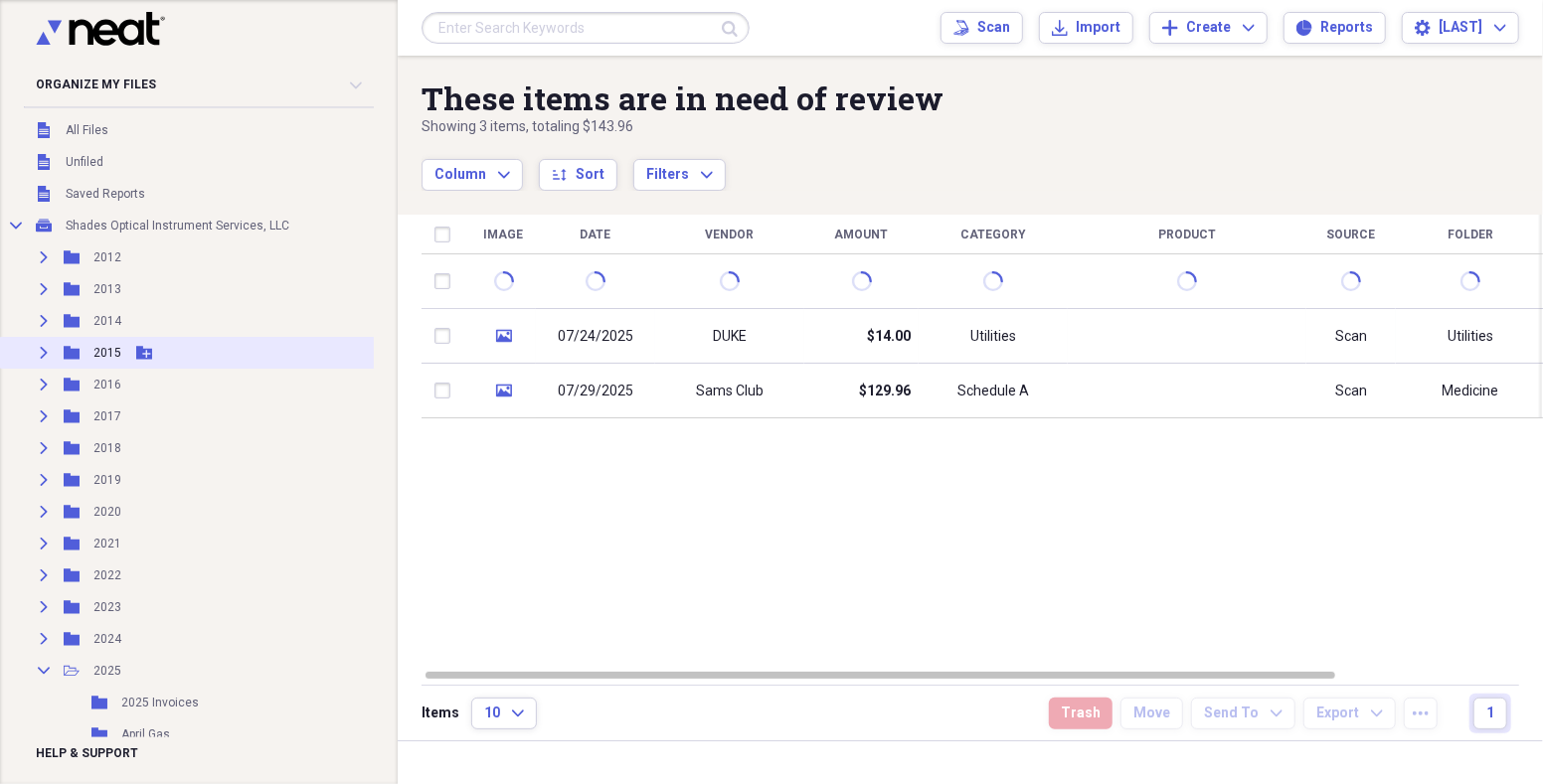 scroll, scrollTop: 0, scrollLeft: 0, axis: both 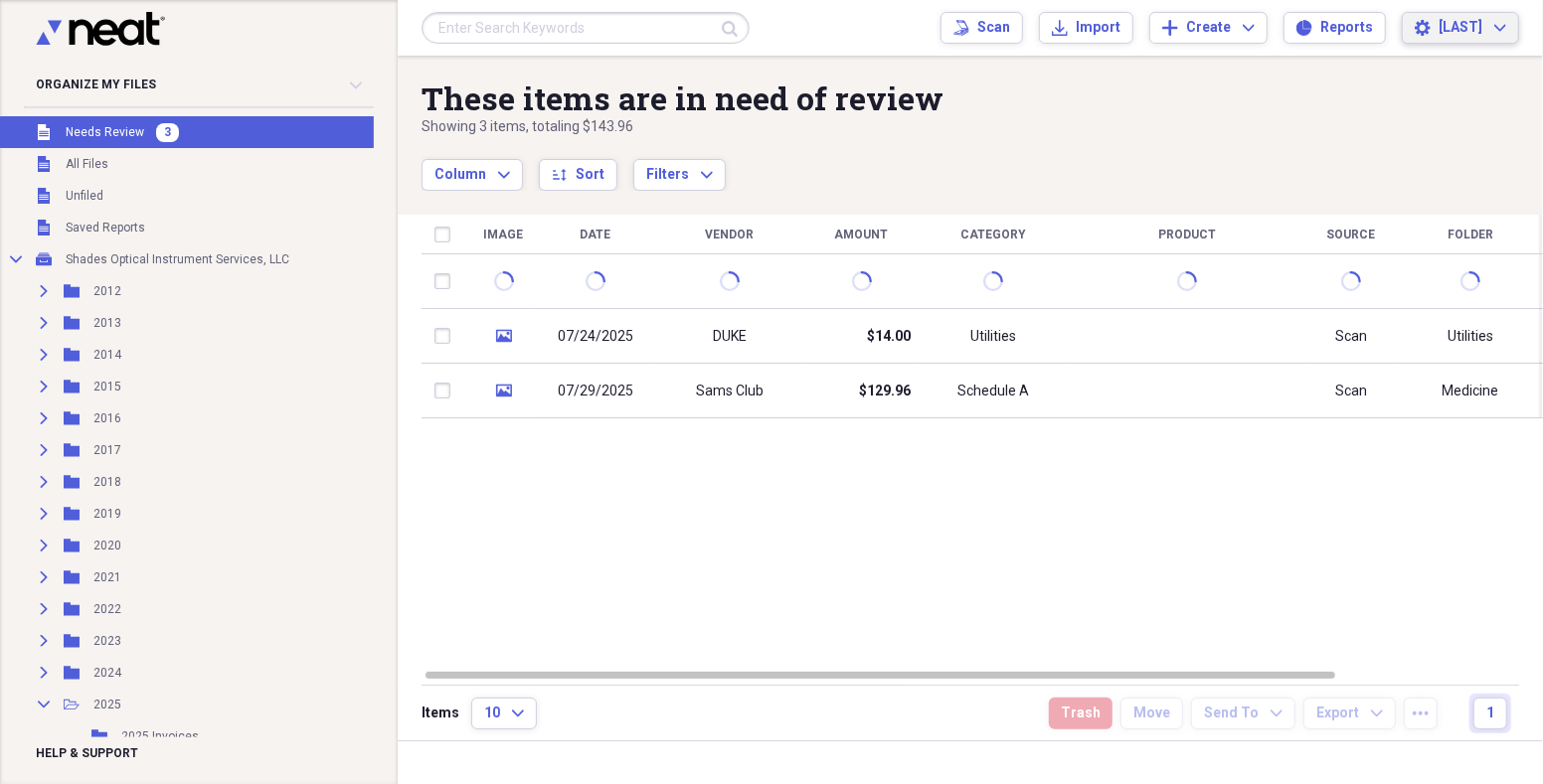 click on "David Expand" at bounding box center [1472, 28] 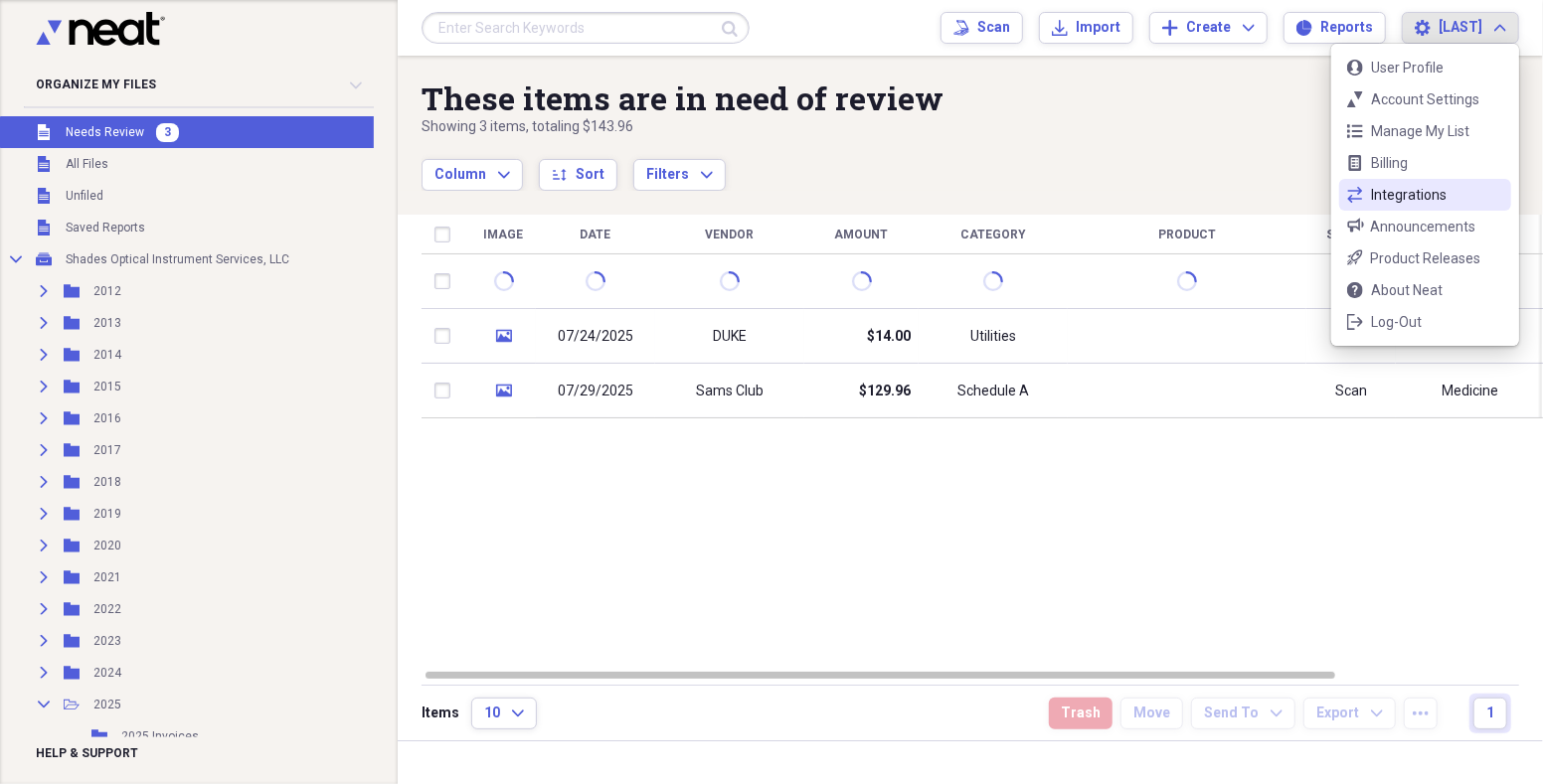 click on "Integrations" at bounding box center (1425, 195) 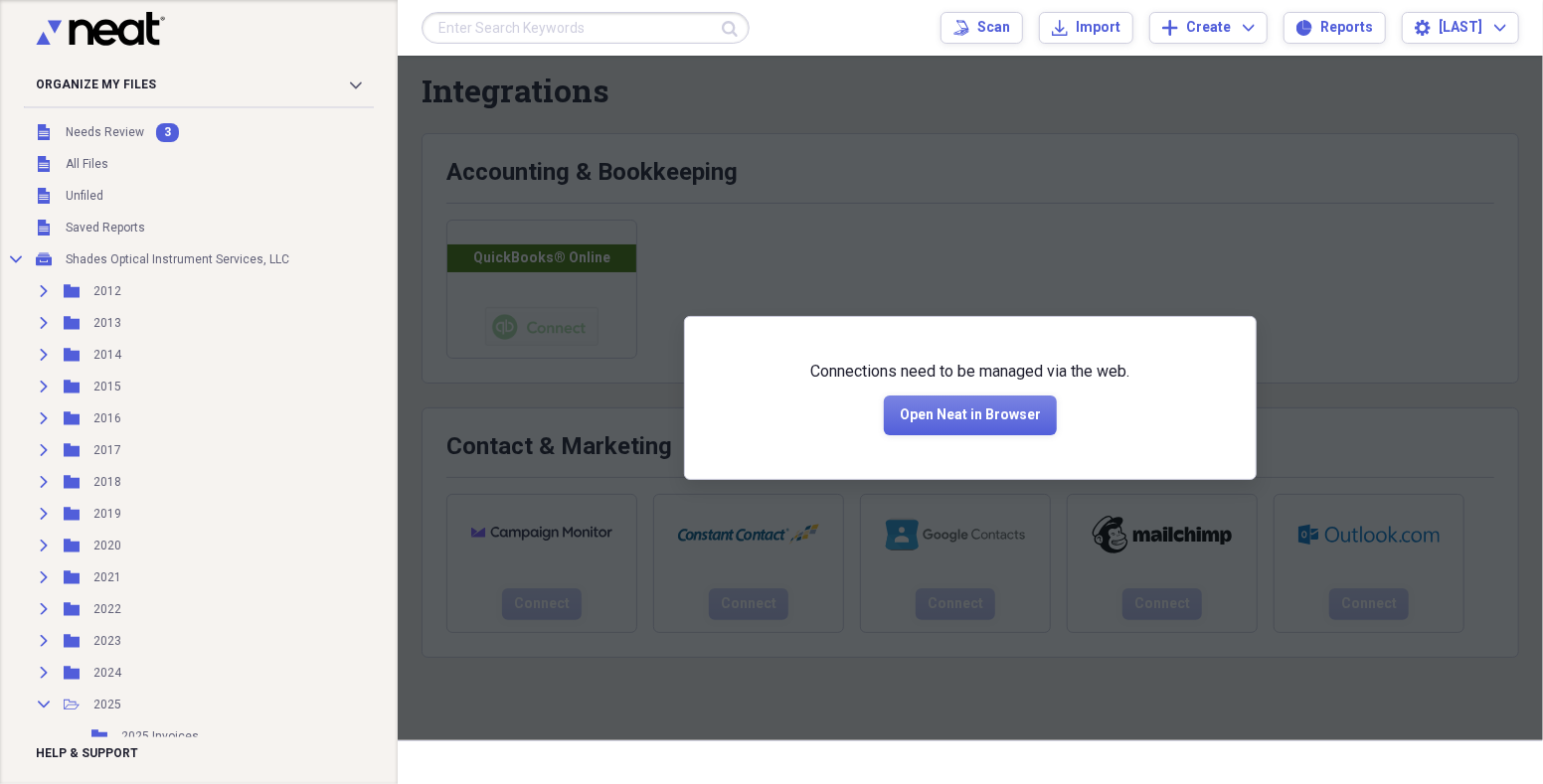 click at bounding box center (970, 397) 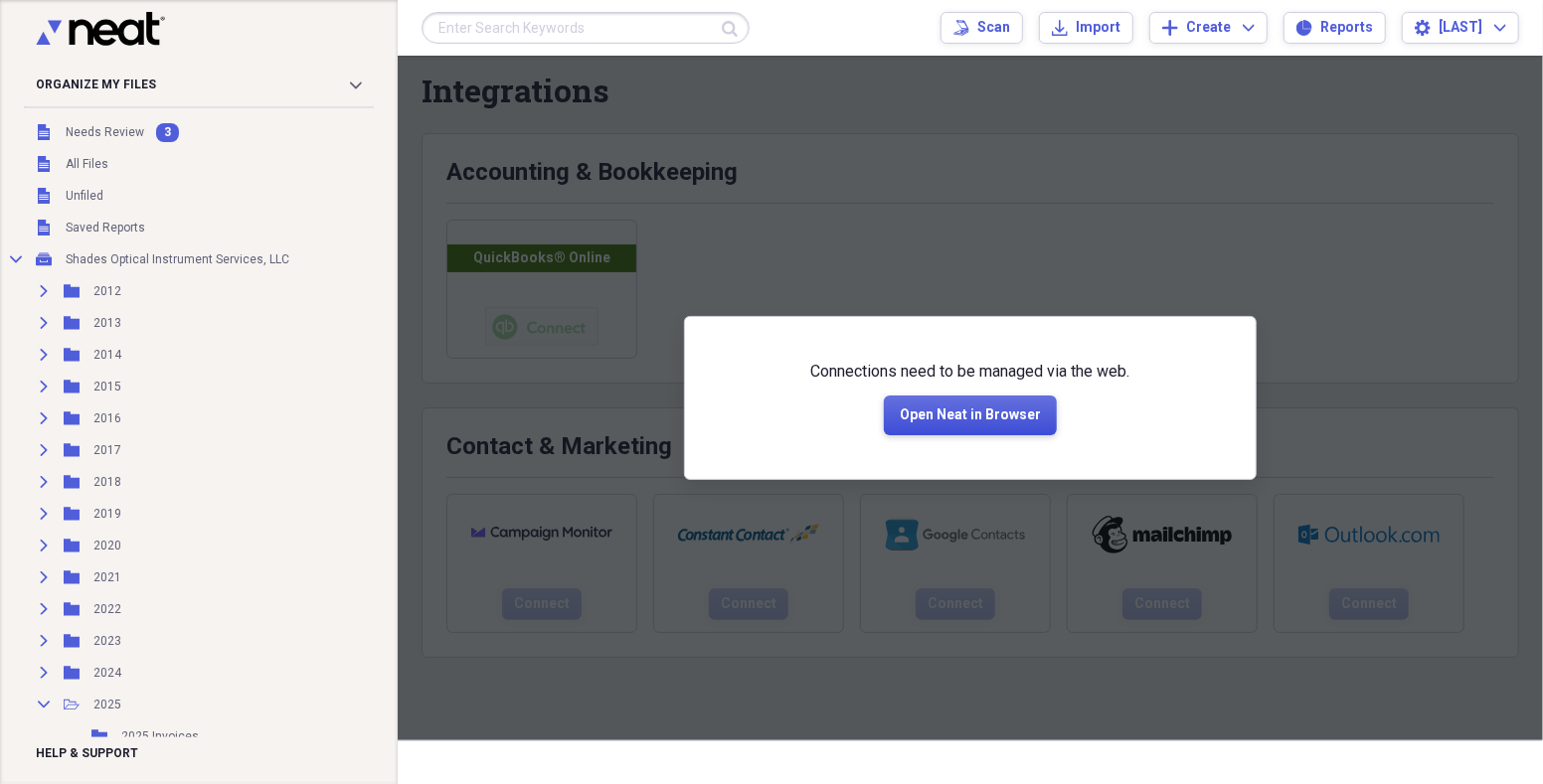 click on "Open Neat in Browser" at bounding box center (970, 415) 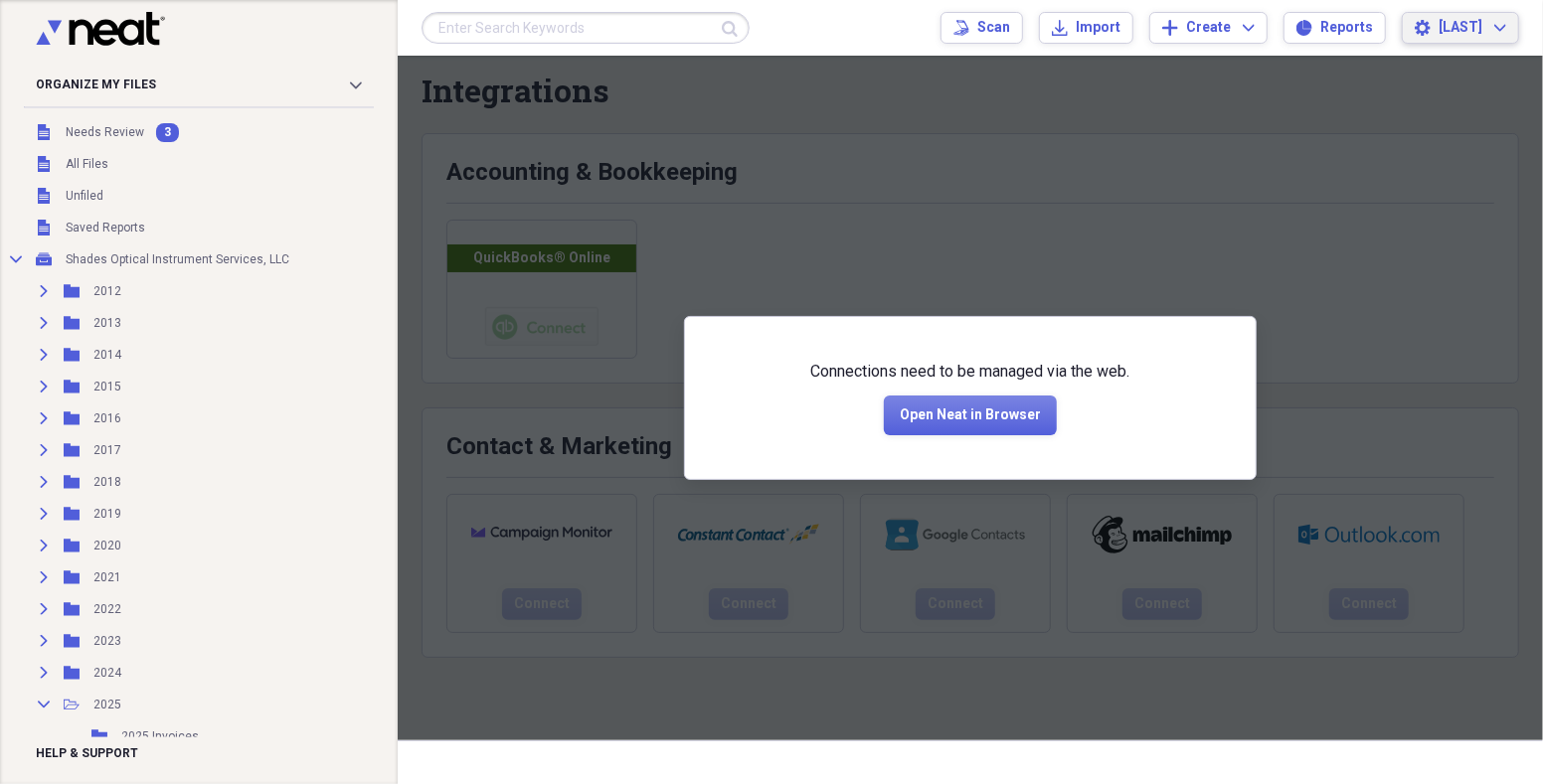 click on "David Expand" at bounding box center [1472, 28] 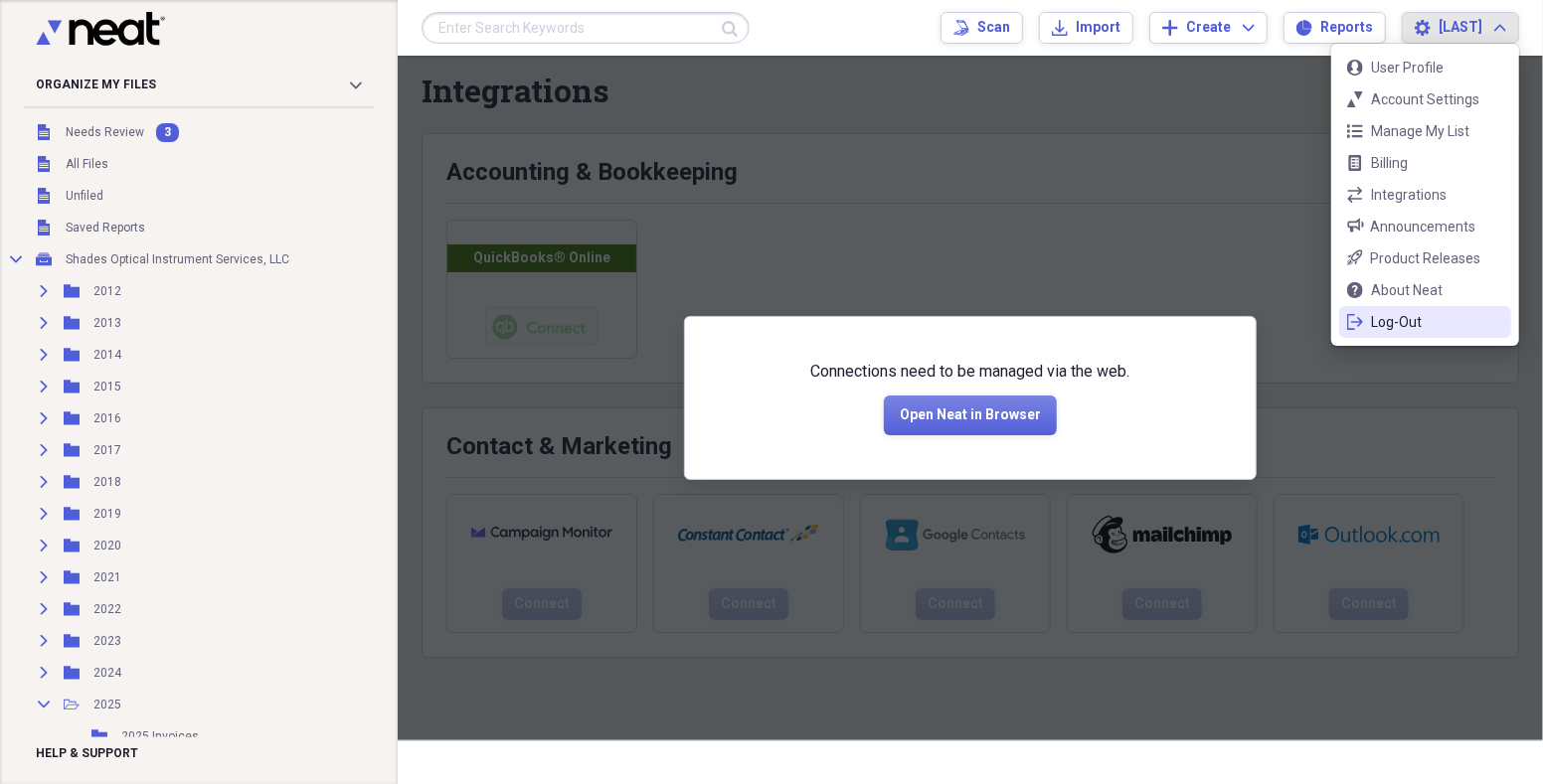 click on "Log-Out" at bounding box center [1425, 322] 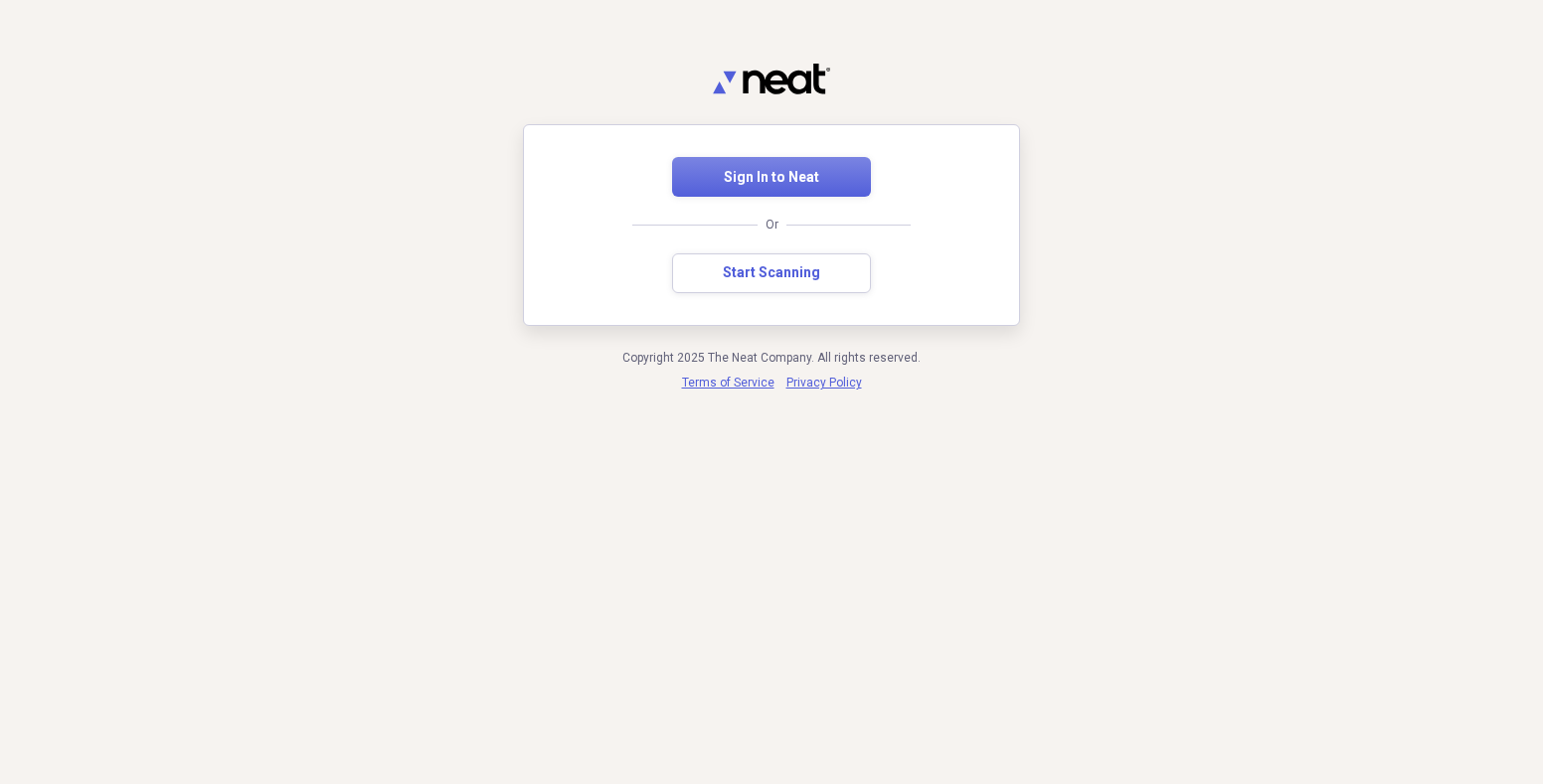 scroll, scrollTop: 0, scrollLeft: 0, axis: both 